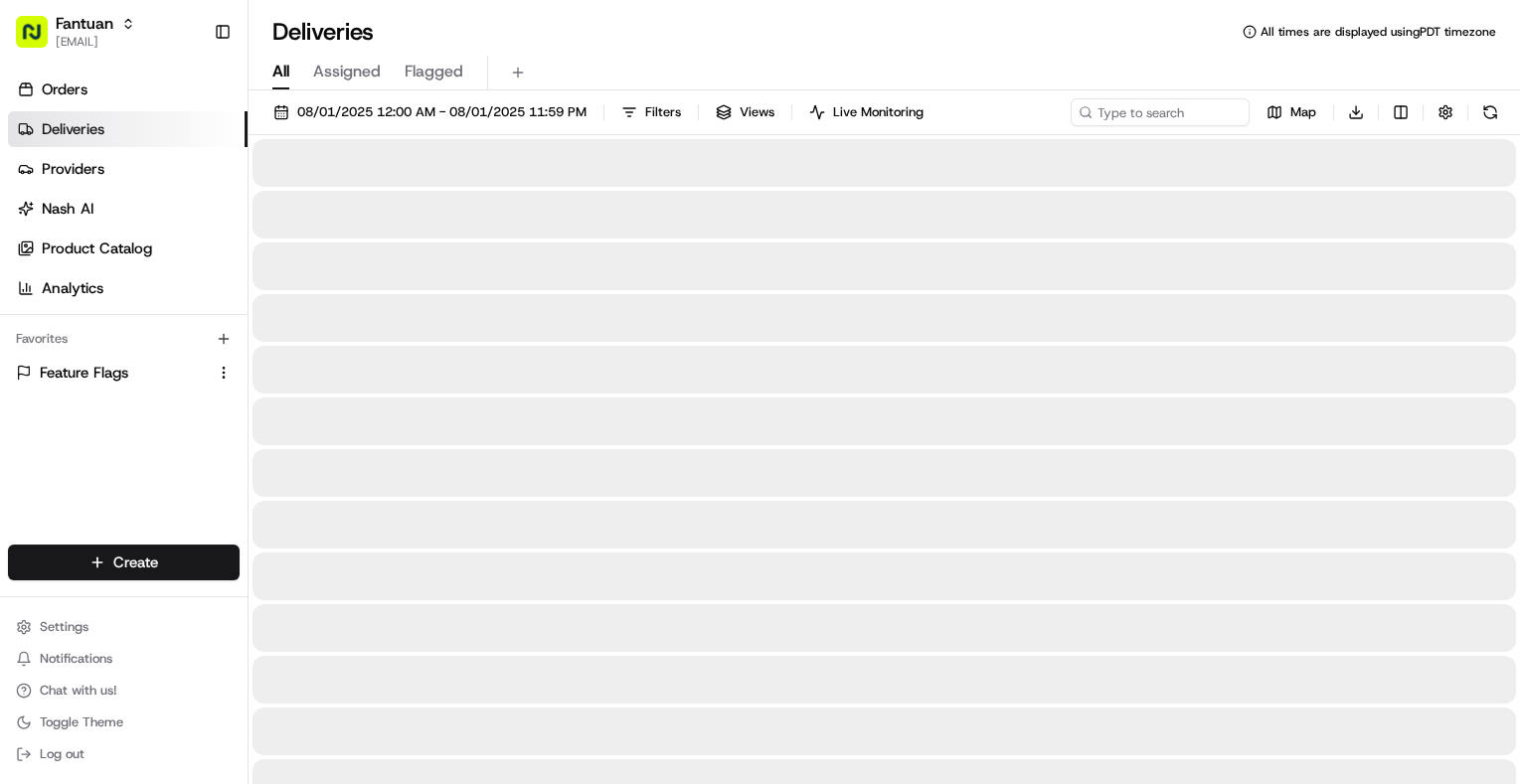 scroll, scrollTop: 0, scrollLeft: 0, axis: both 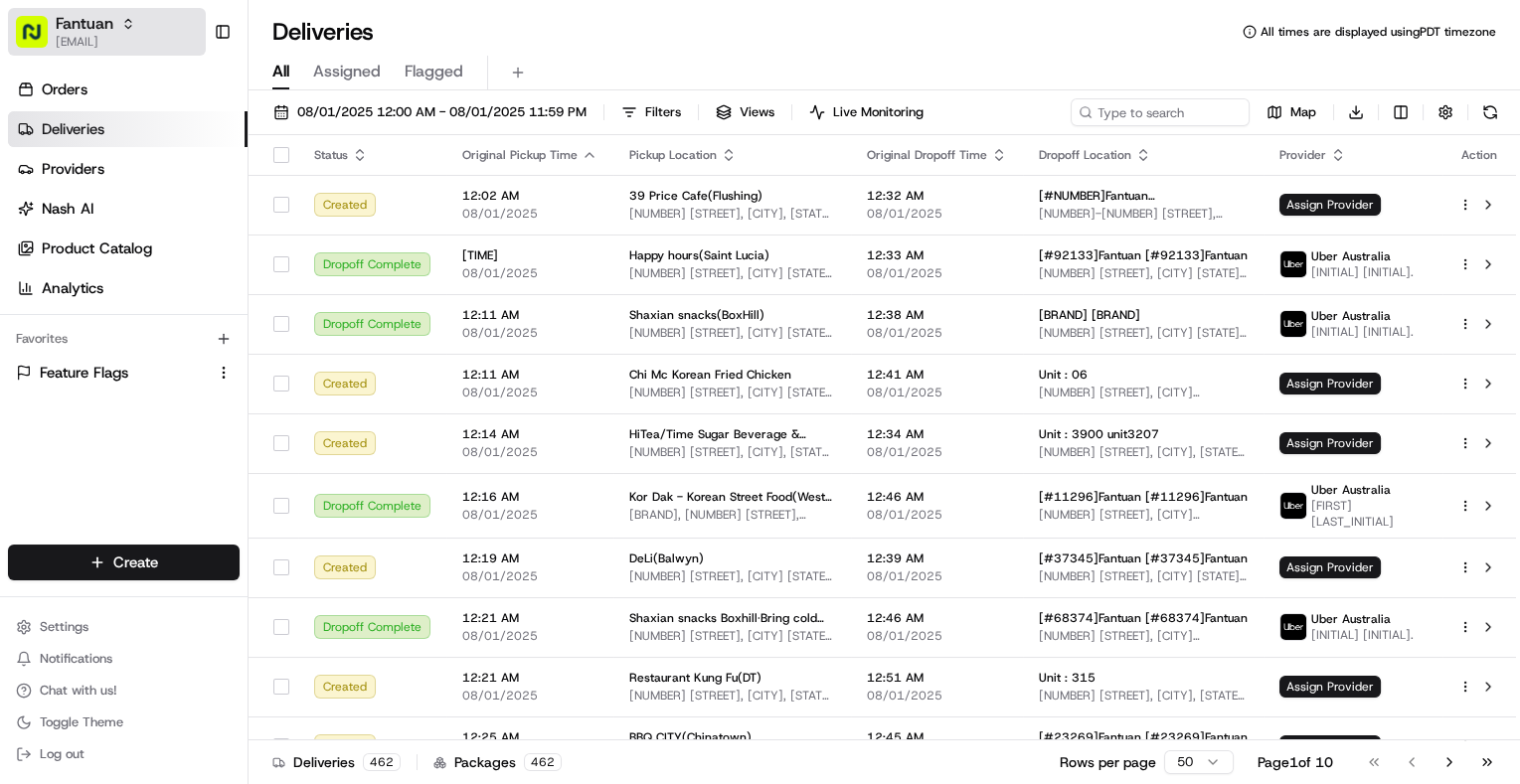 click on "[EMAIL]" at bounding box center [95, 42] 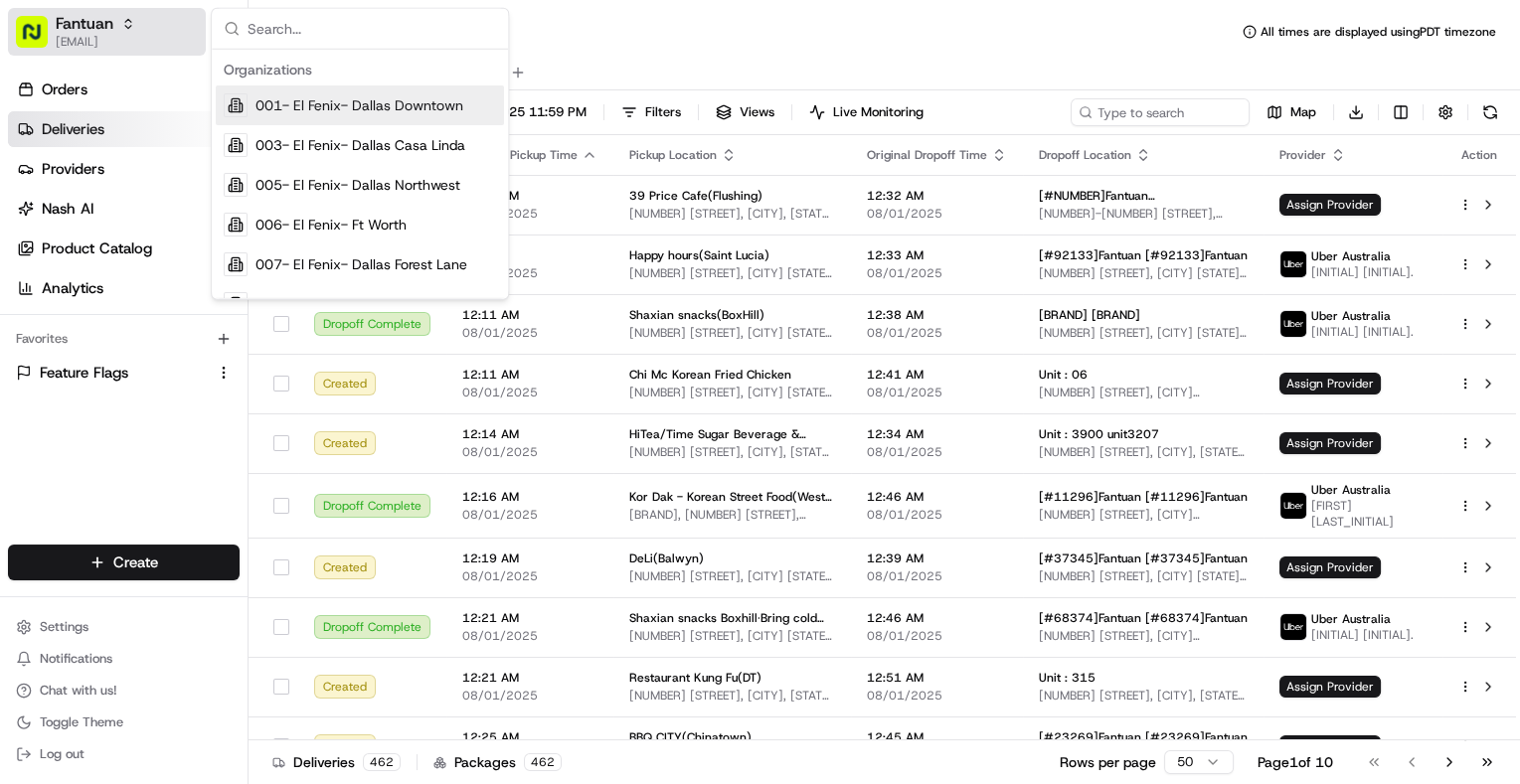 type on "p" 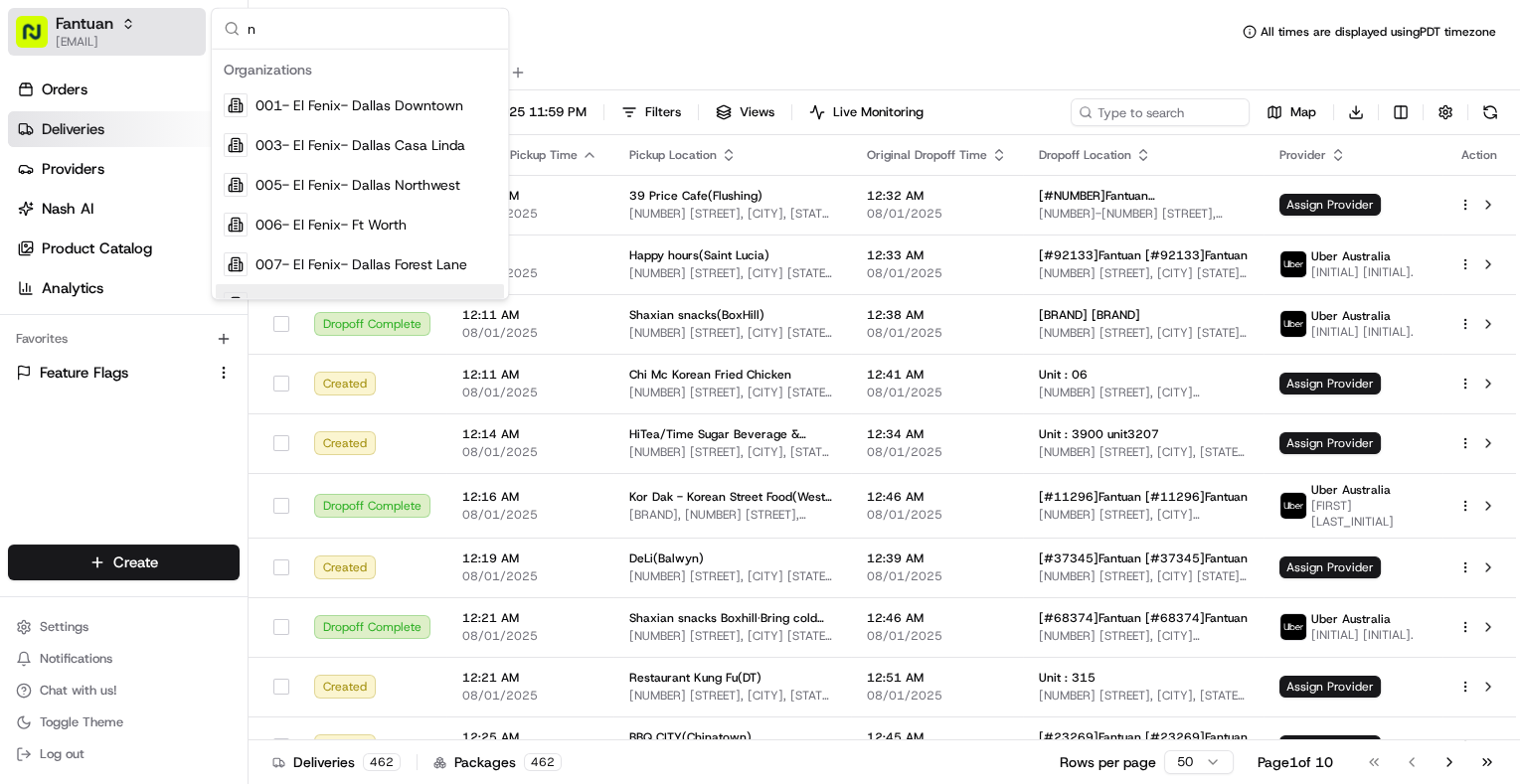 scroll, scrollTop: 105, scrollLeft: 0, axis: vertical 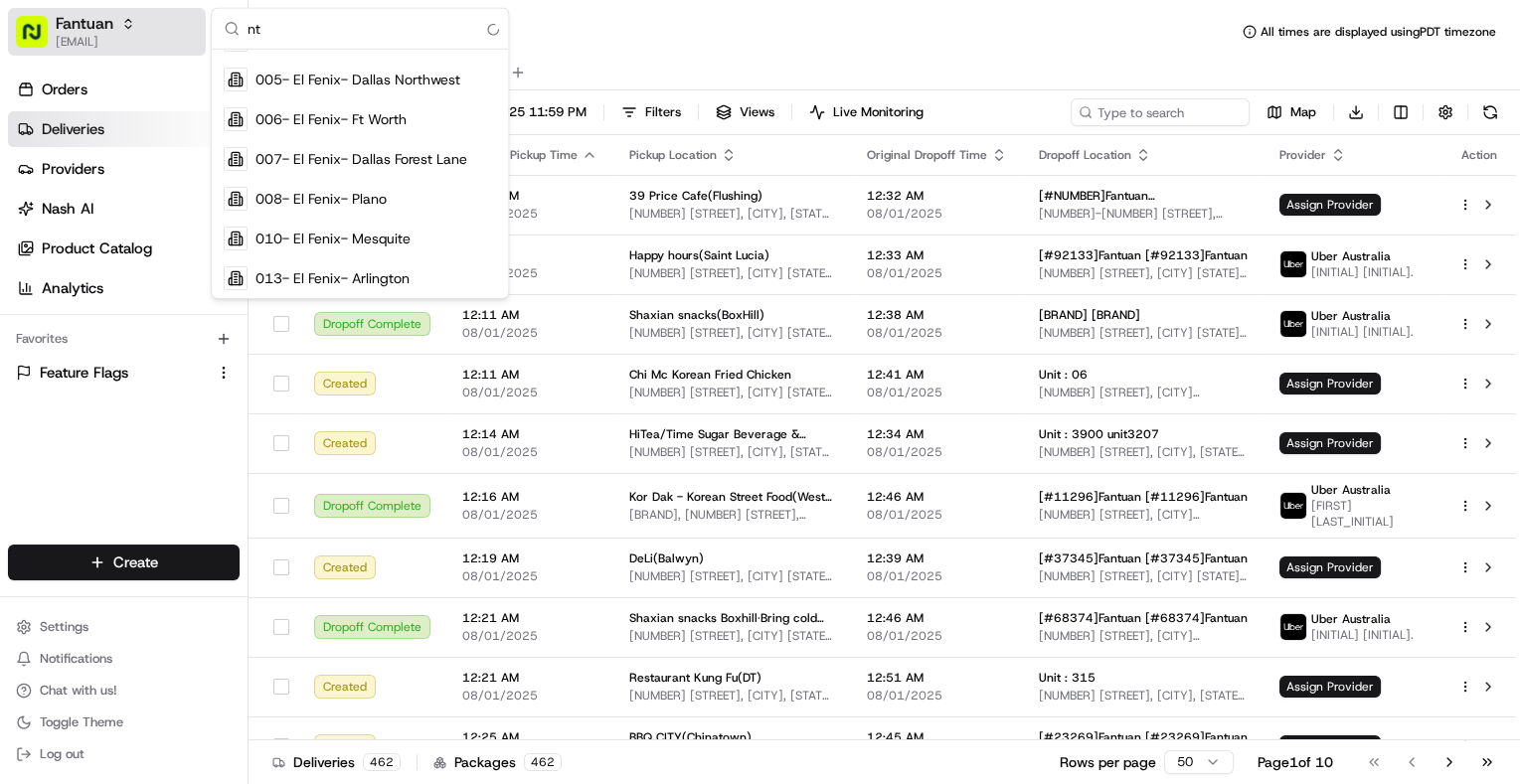 type on "ntg" 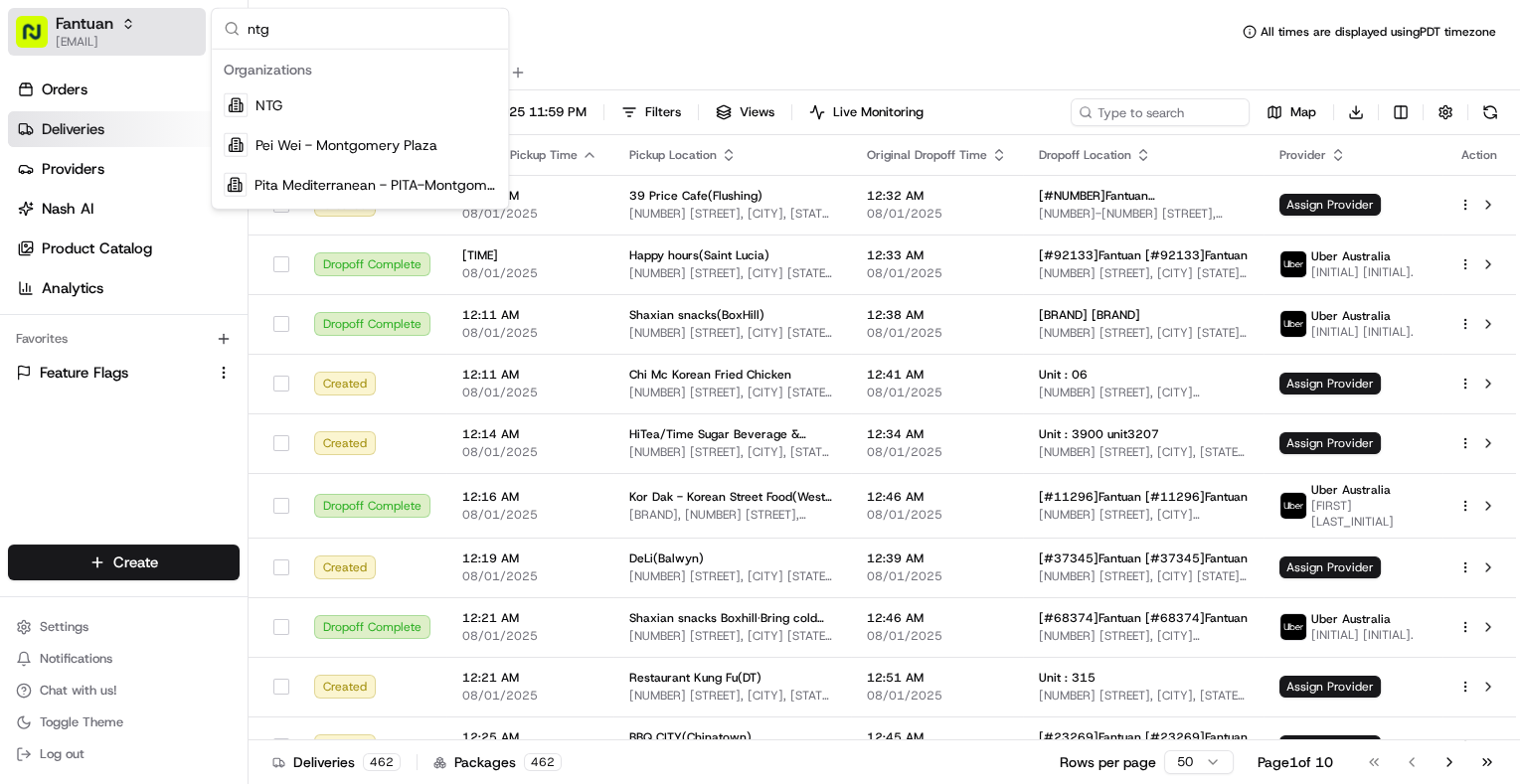 scroll, scrollTop: 0, scrollLeft: 0, axis: both 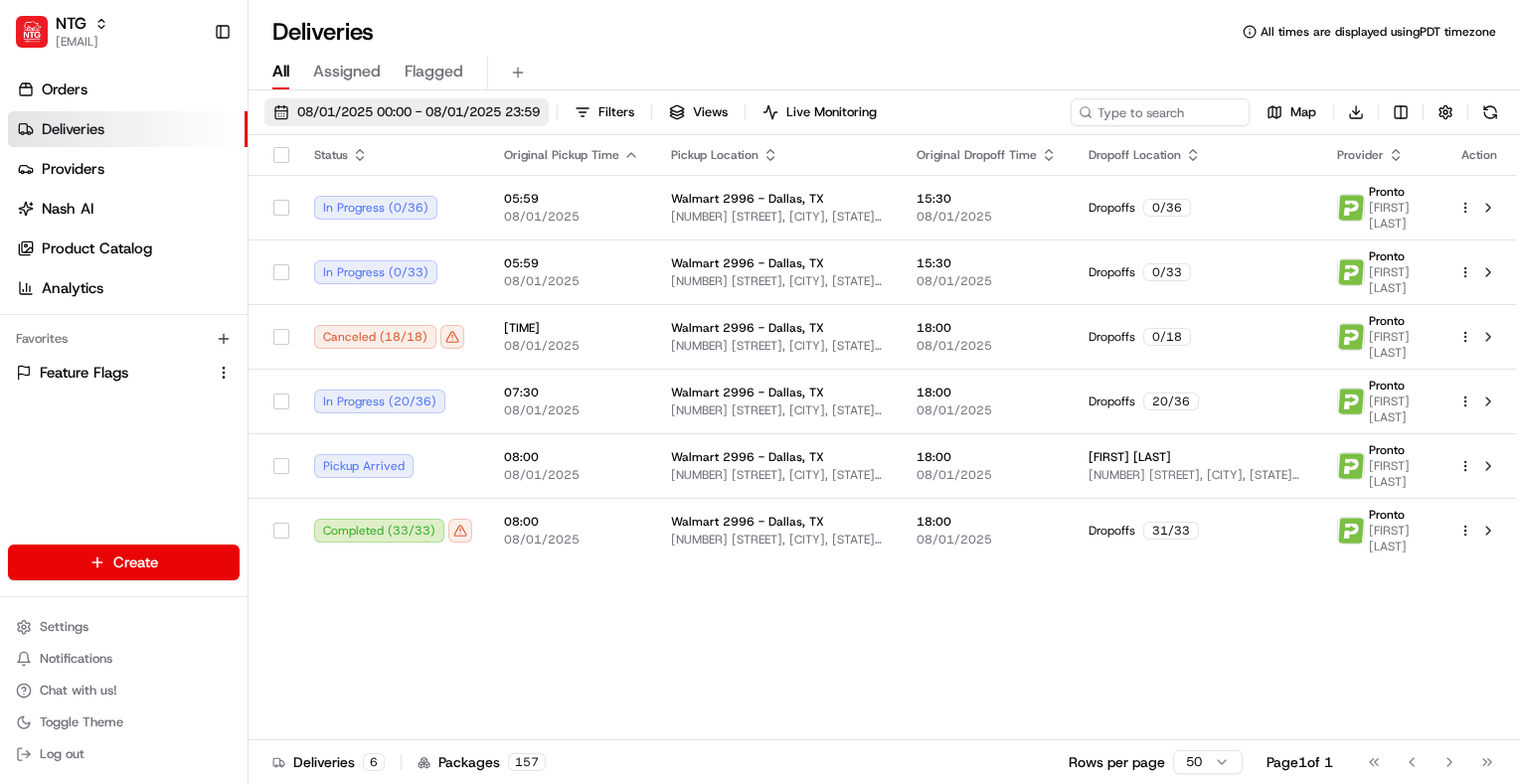 click on "08/01/2025 00:00 - 08/01/2025 23:59" at bounding box center (419, 112) 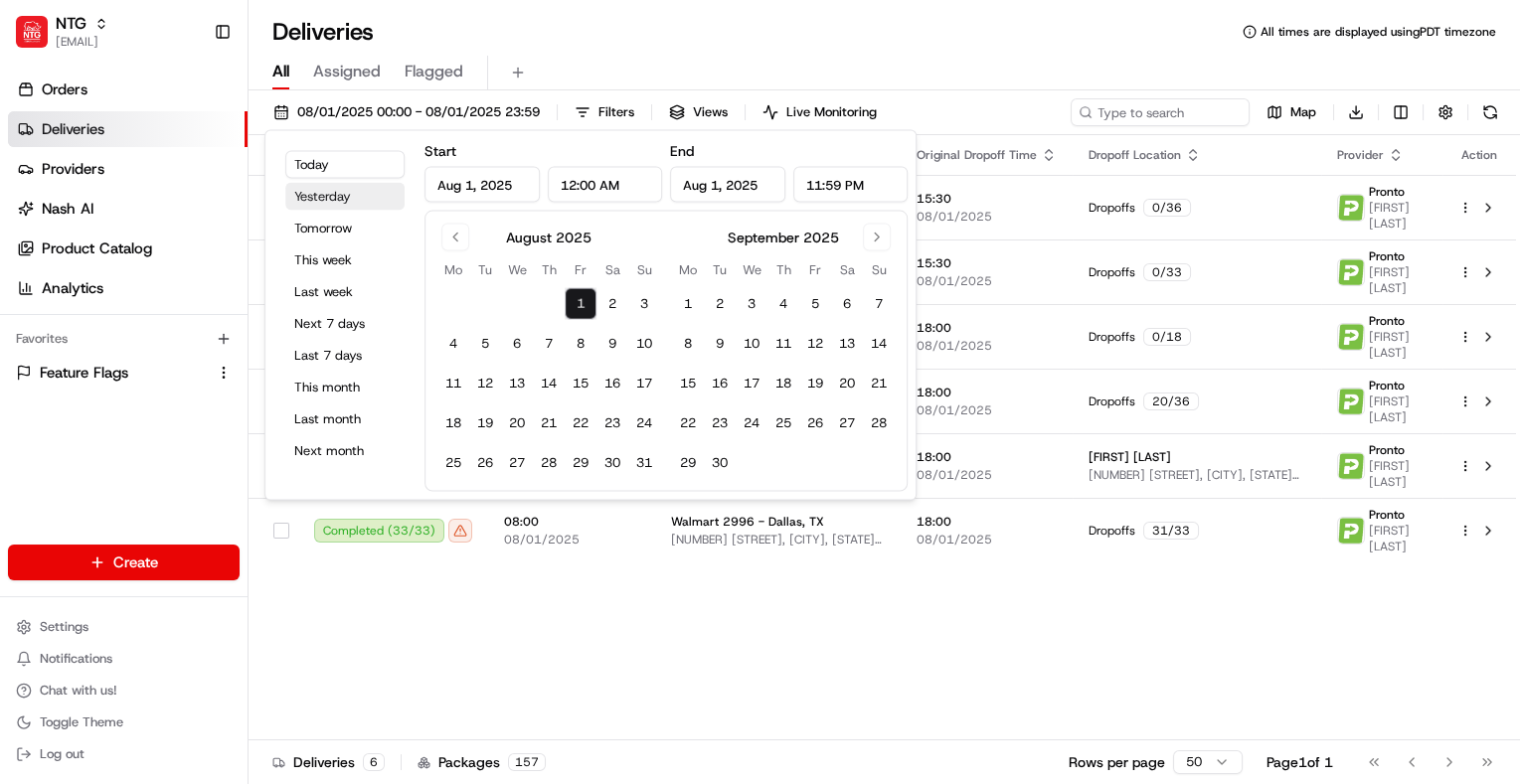 click on "Yesterday" at bounding box center [345, 197] 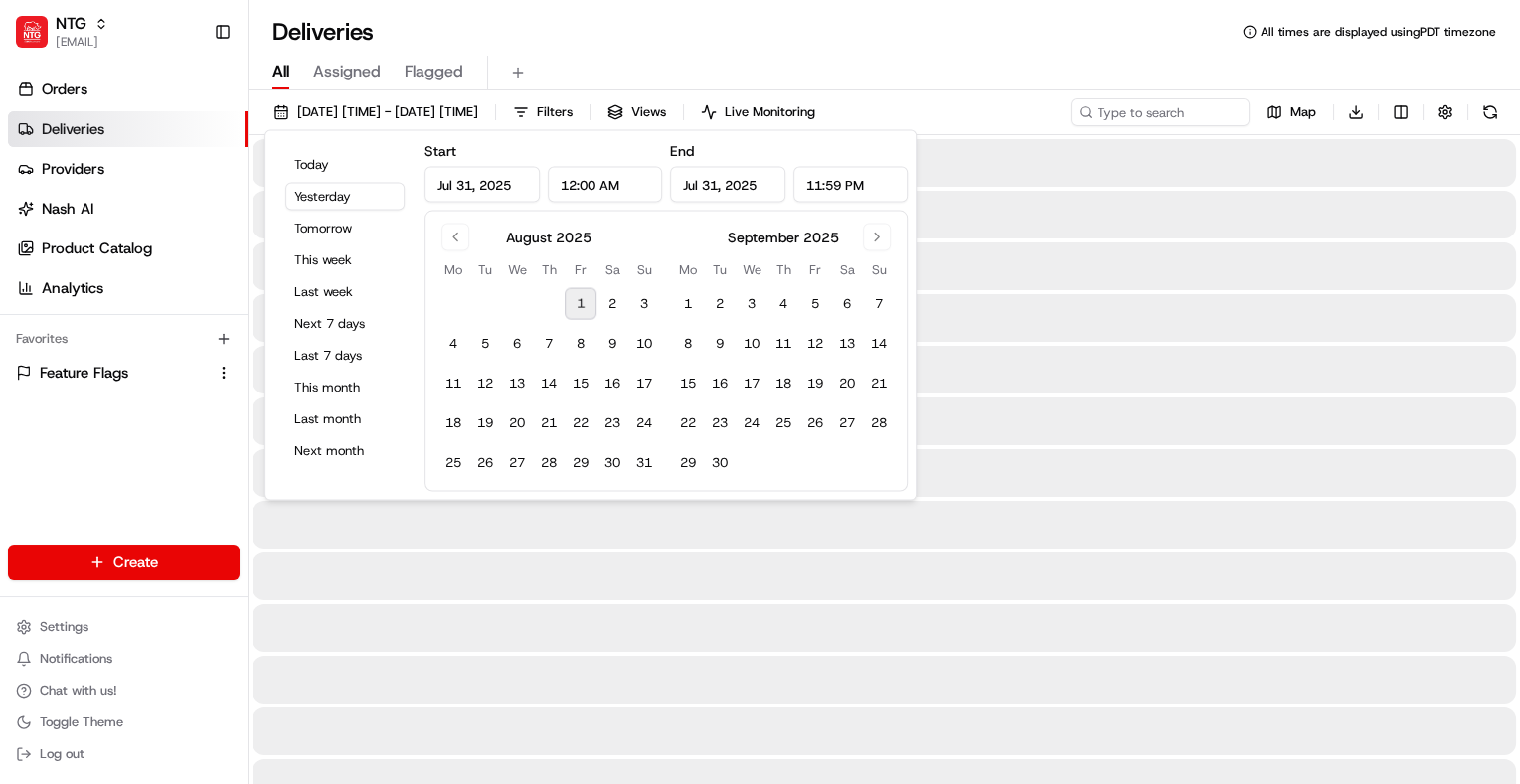 click at bounding box center (884, 576) 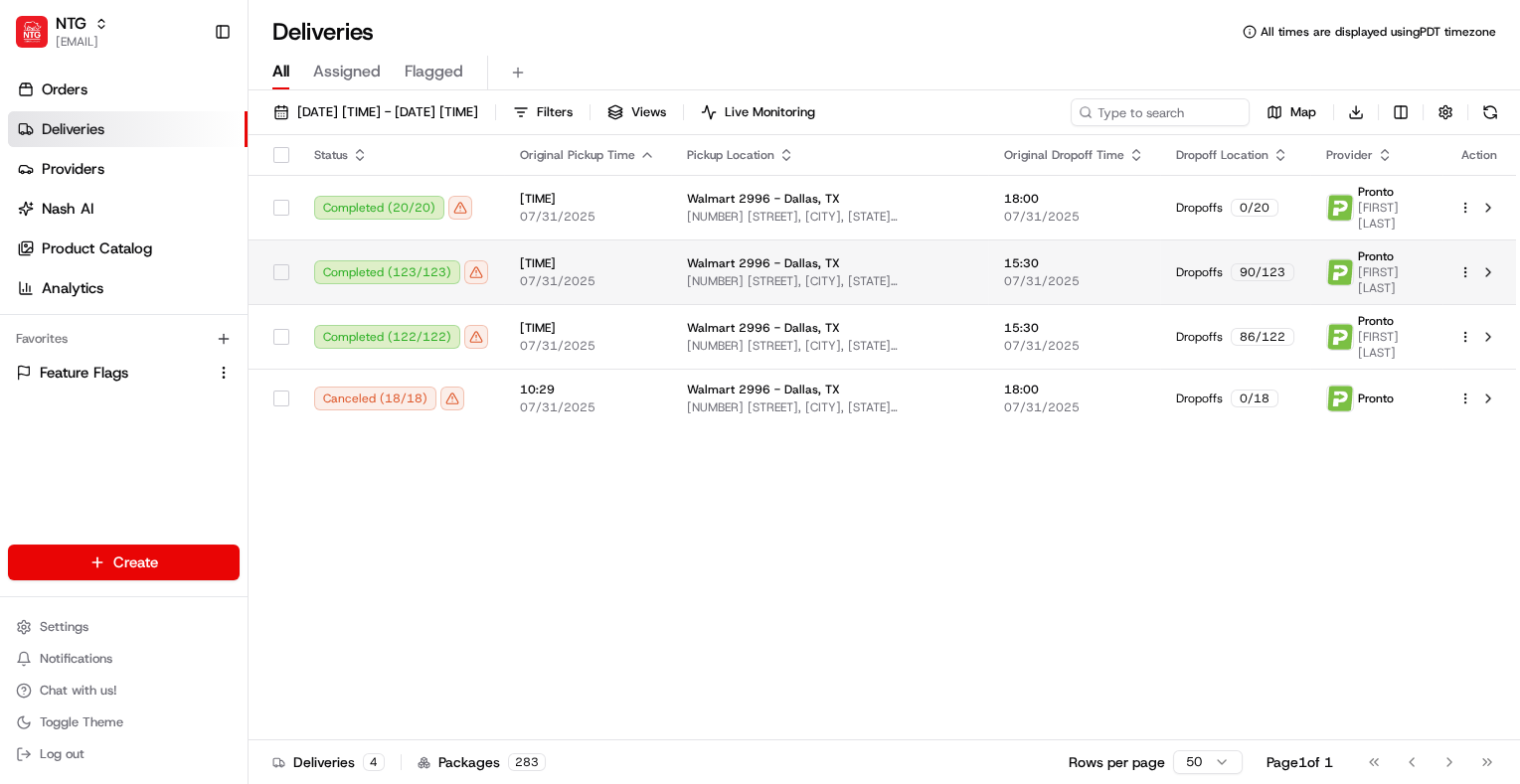 click on "[TIME] [DATE]" at bounding box center (588, 271) 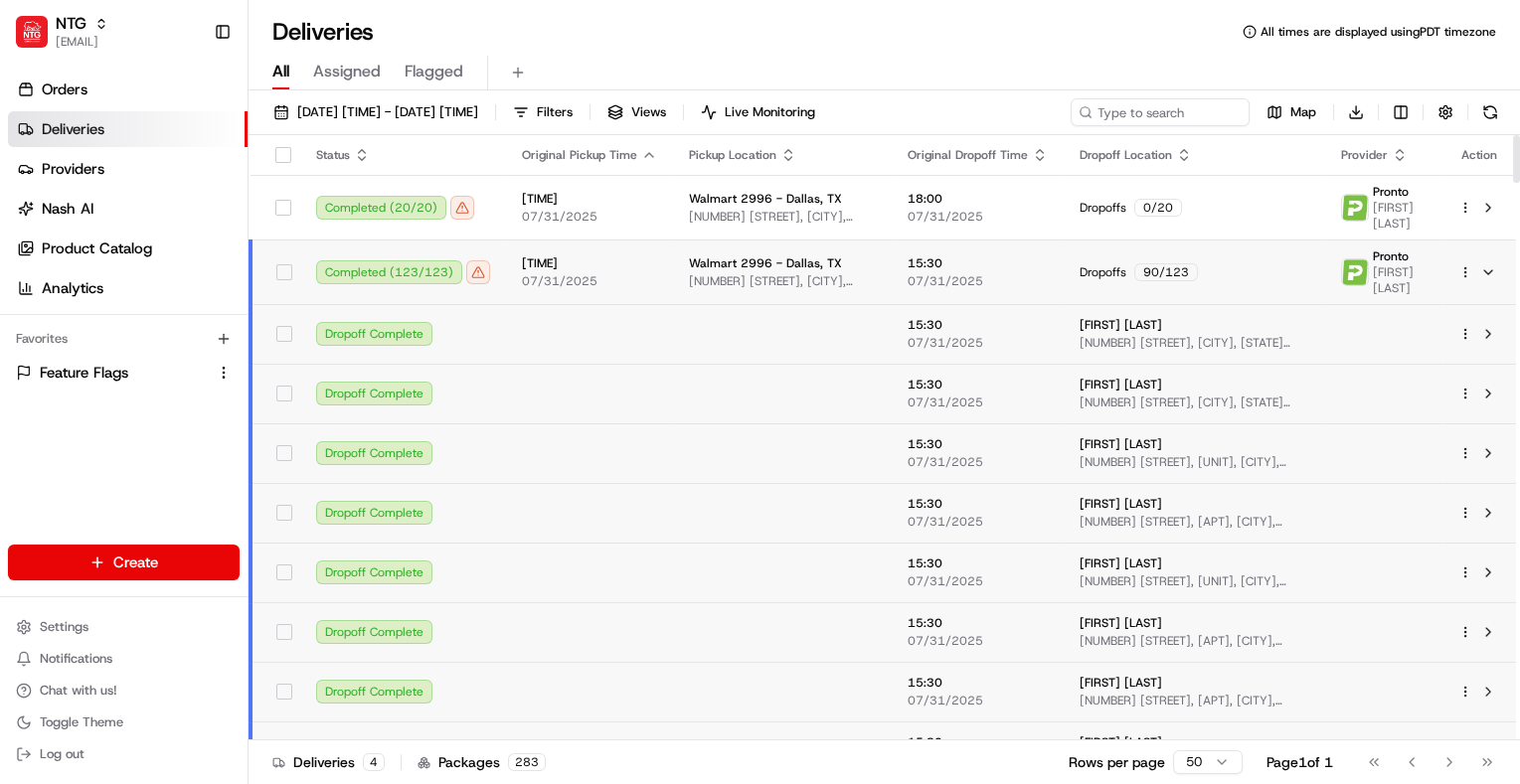 click on "[TIME] [DATE]" at bounding box center [590, 271] 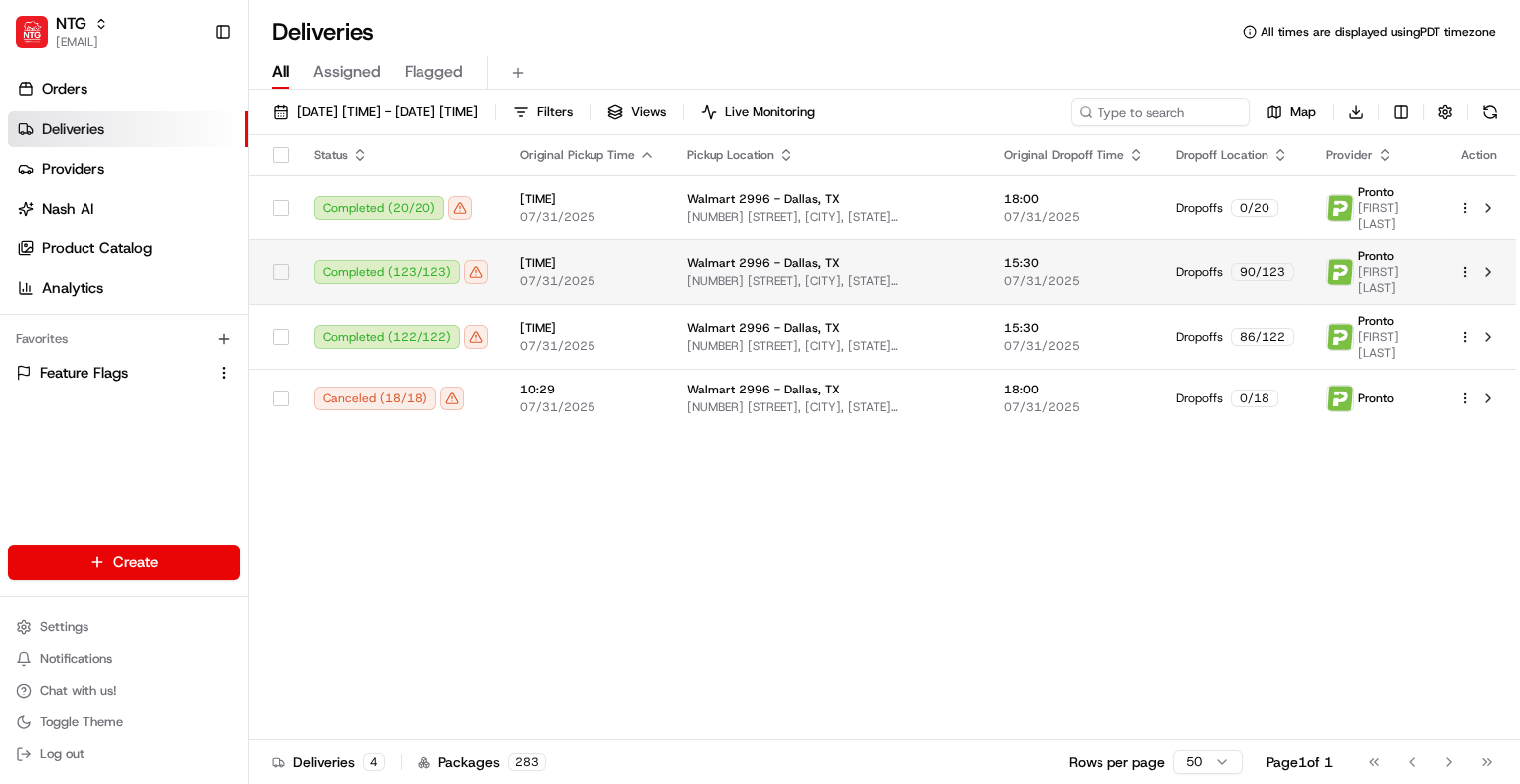 click on "[FIRST] [LAST]" at bounding box center [1376, 272] 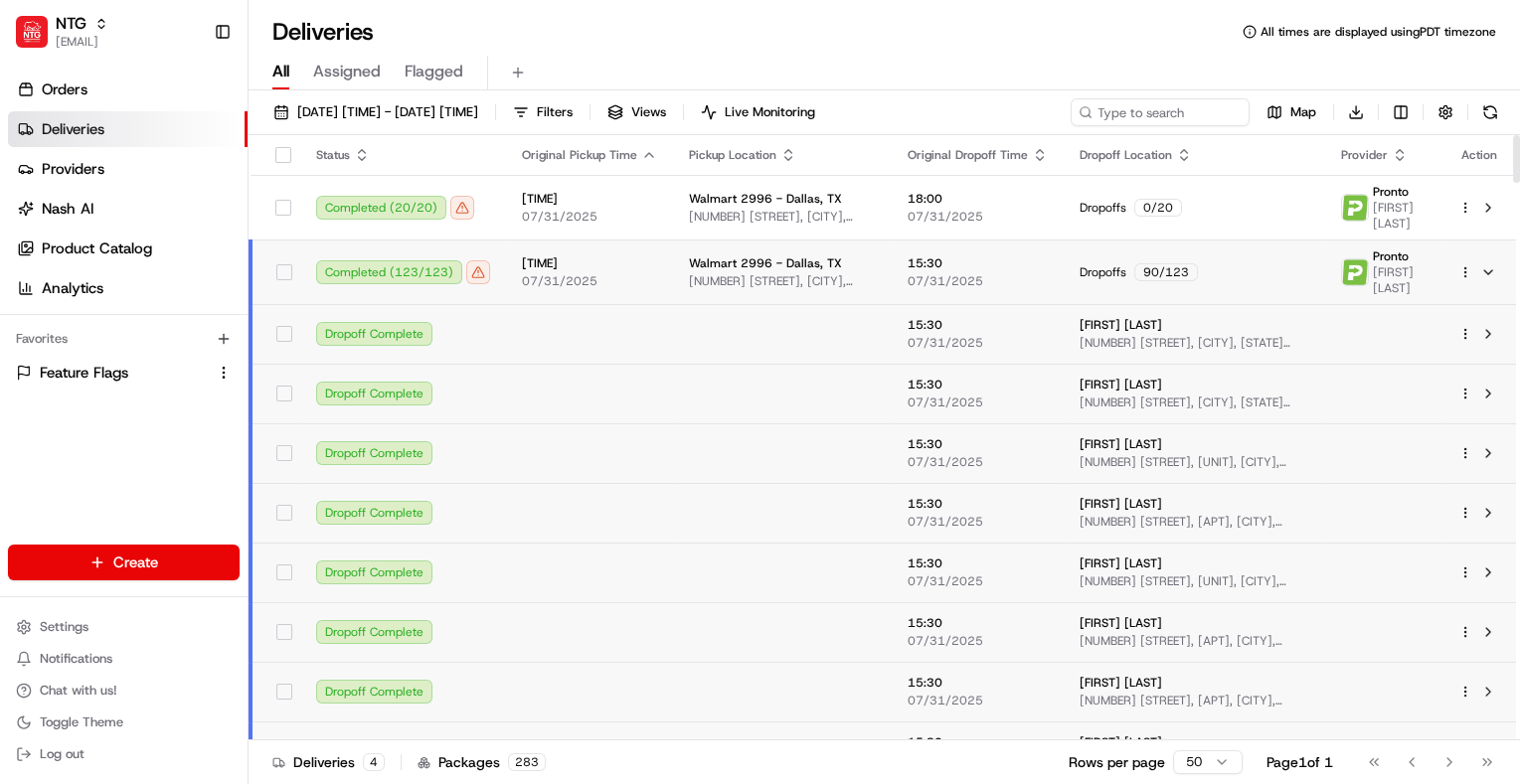 click on "Walmart 2996 - Dallas, TX" at bounding box center [765, 263] 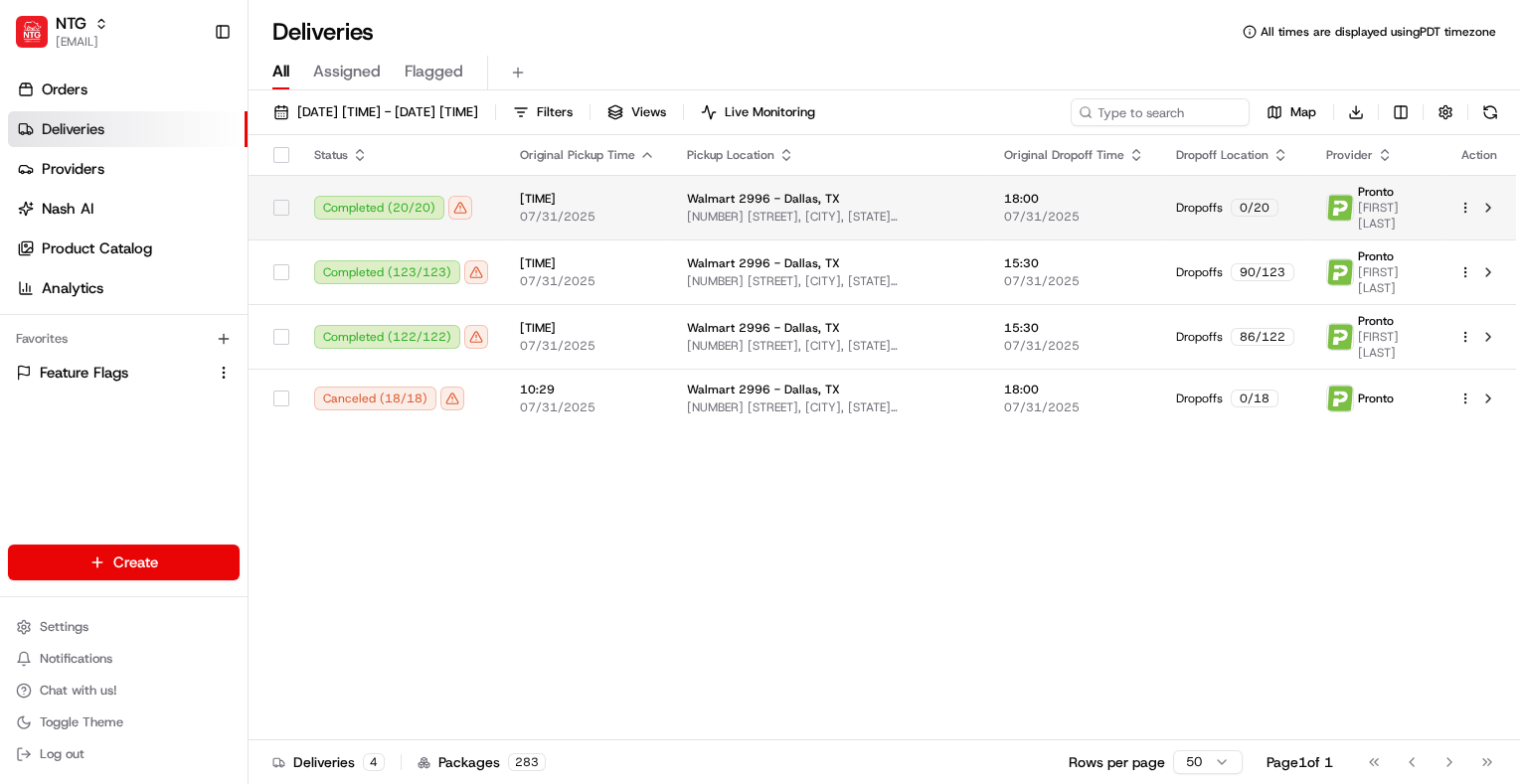 click on "Walmart 2996 - Dallas, TX" at bounding box center [829, 199] 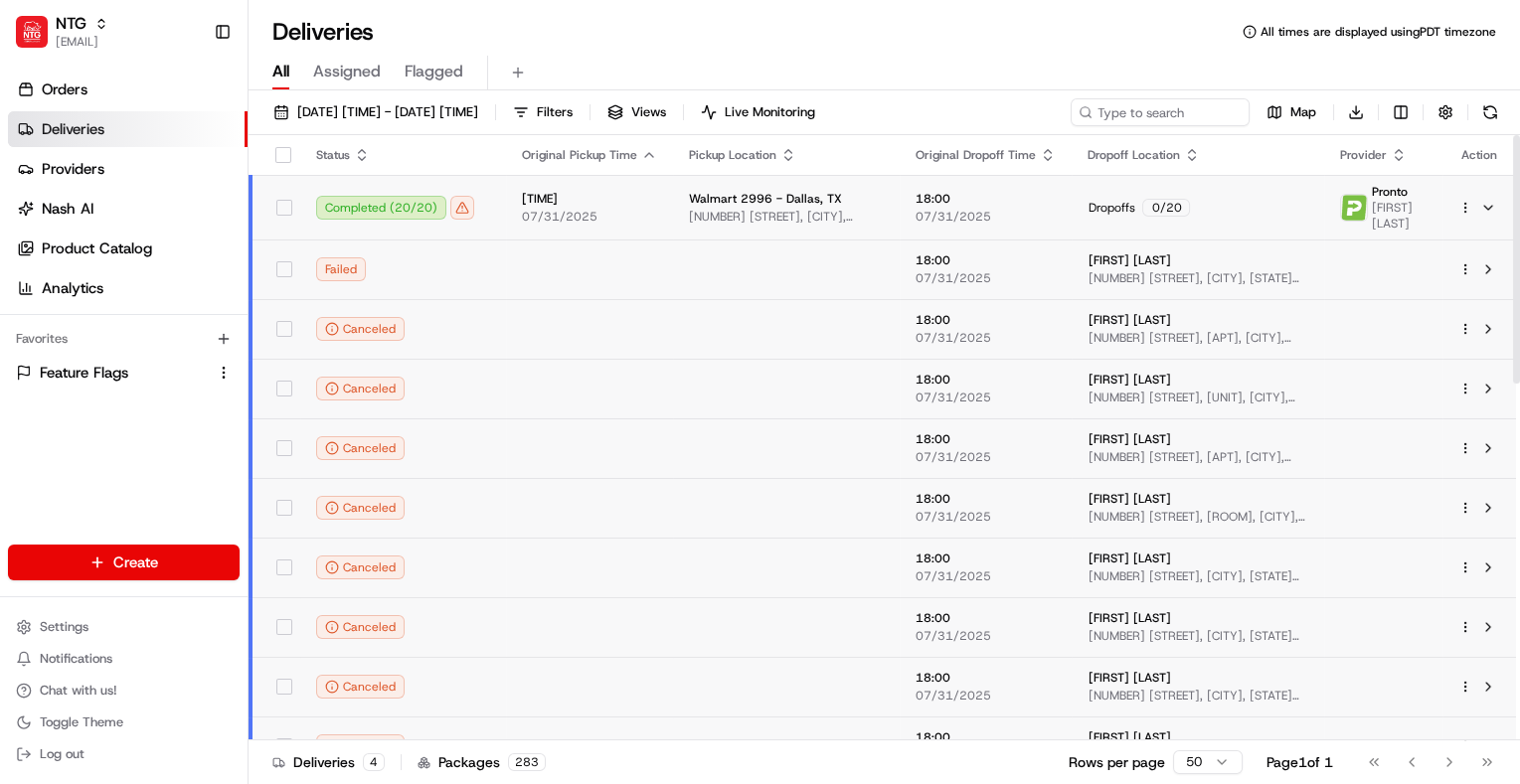 click on "Walmart 2996 - Dallas, TX" at bounding box center [786, 199] 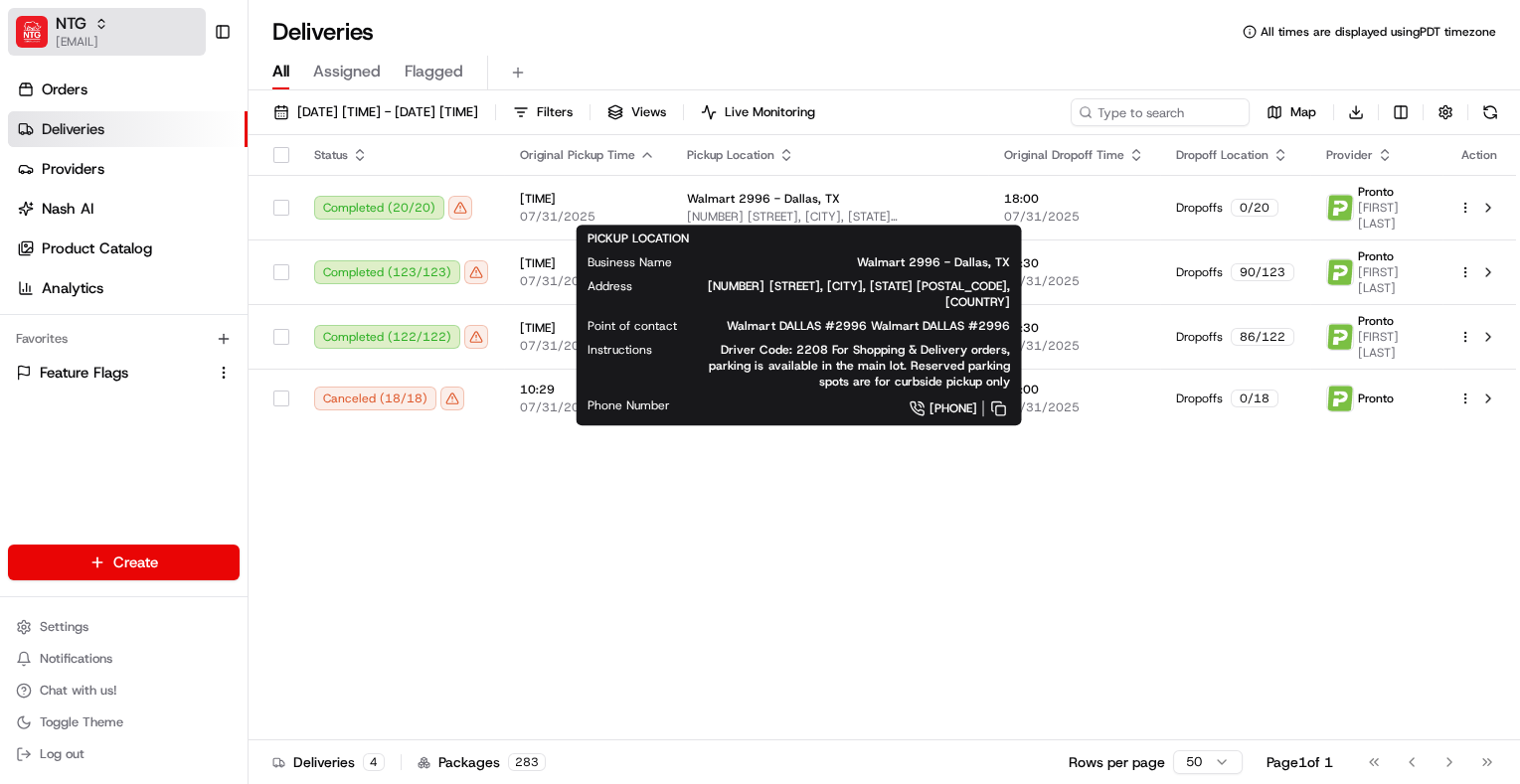 click on "NTG" at bounding box center (71, 24) 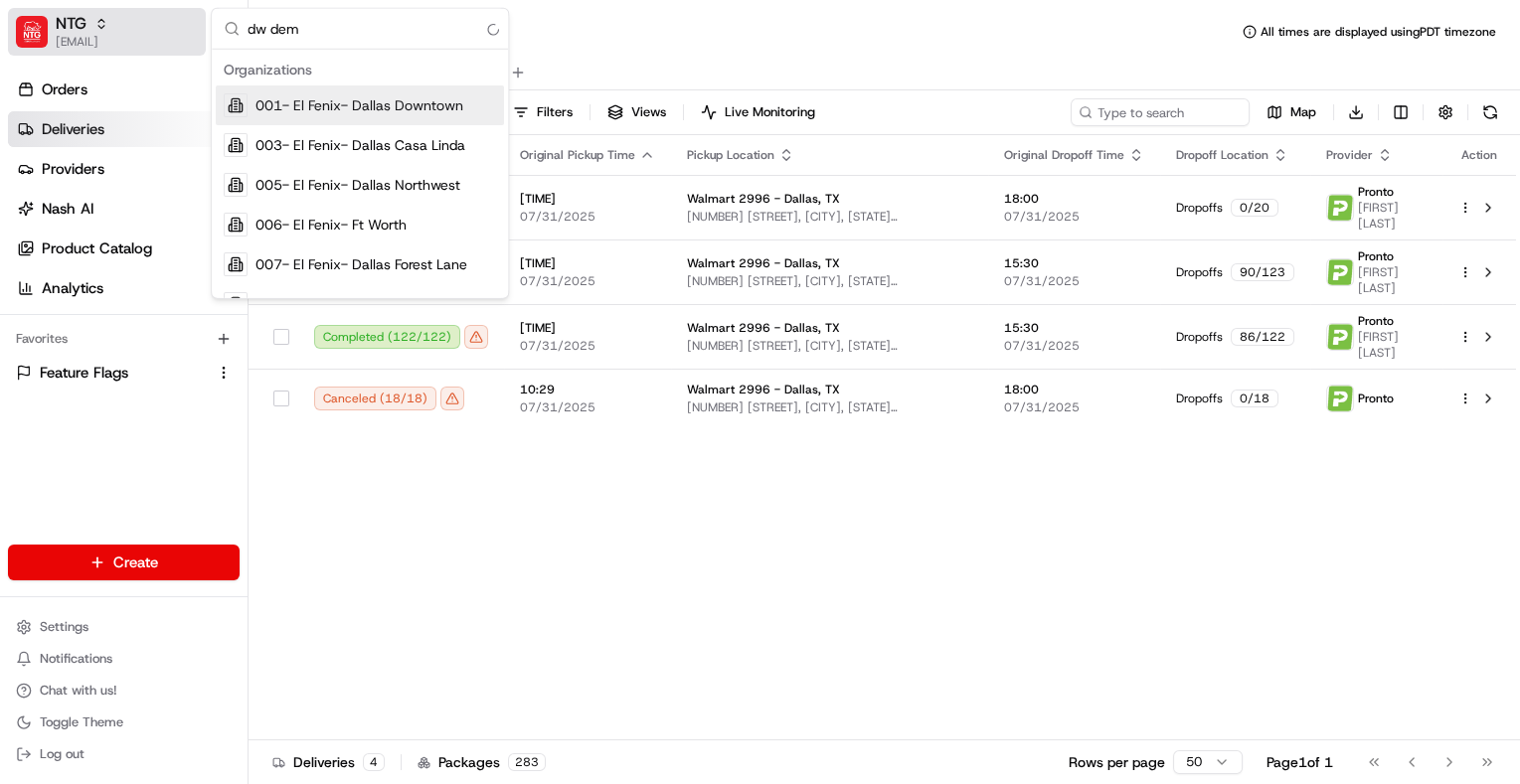 type on "dw demo" 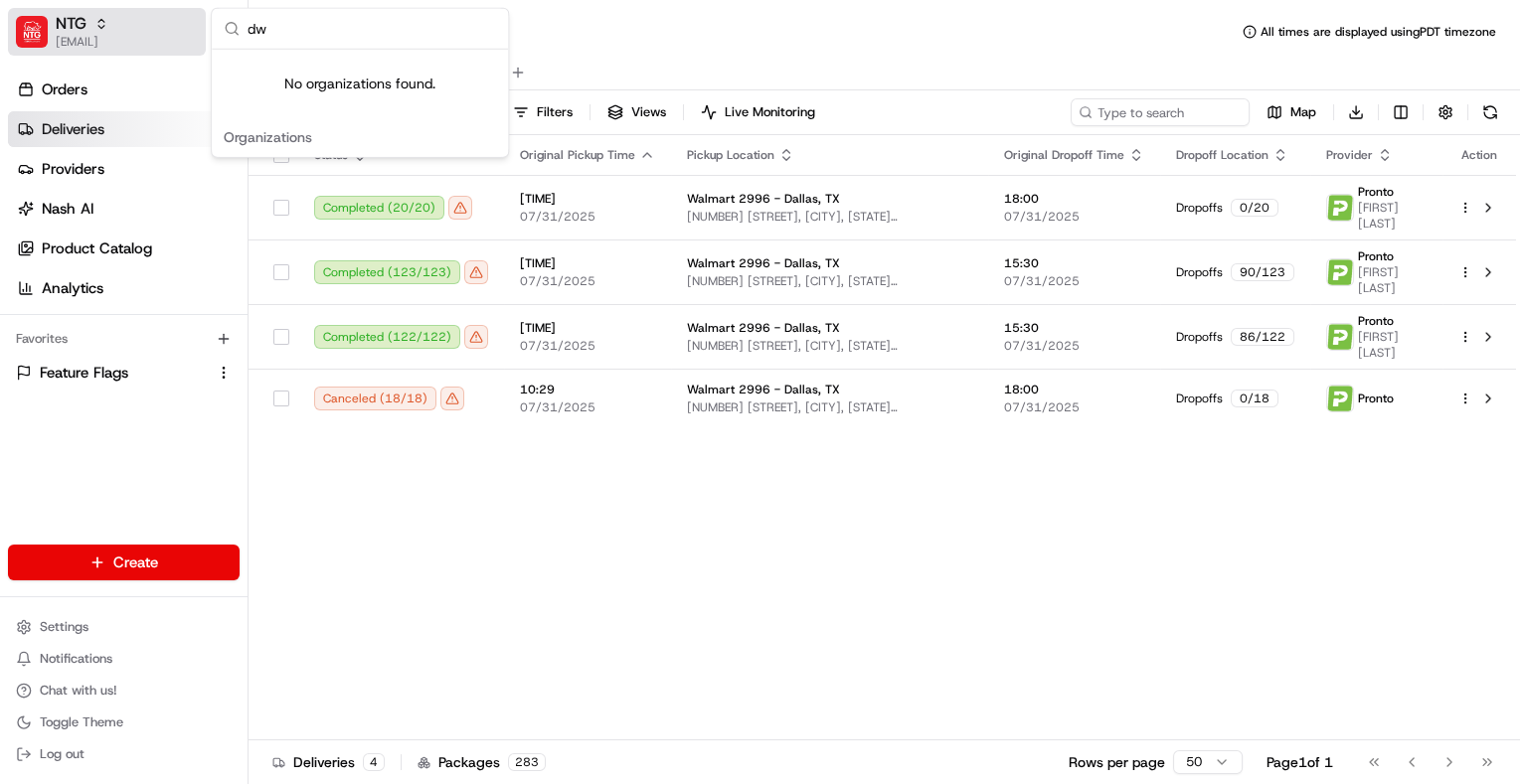 type on "dw" 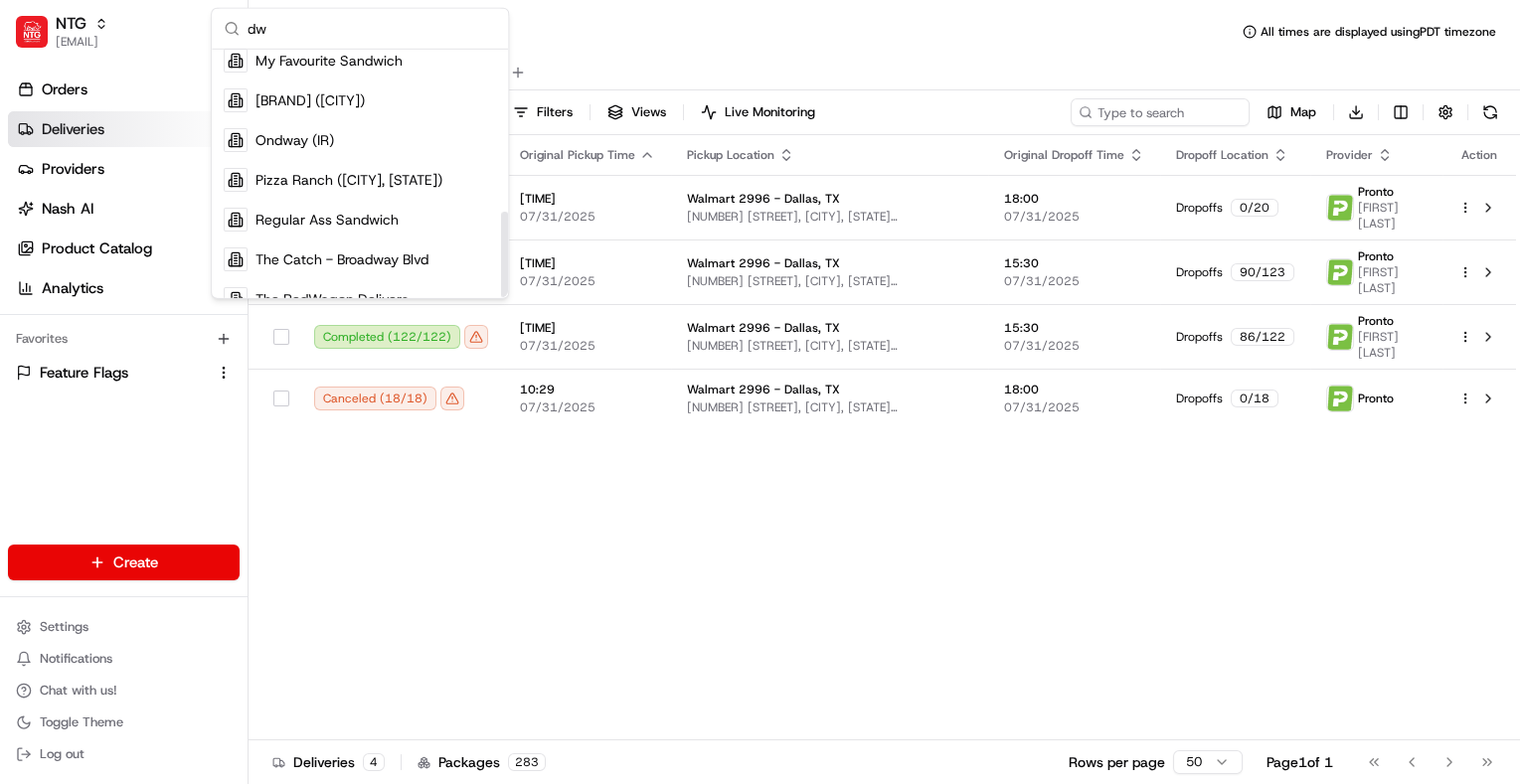 scroll, scrollTop: 466, scrollLeft: 0, axis: vertical 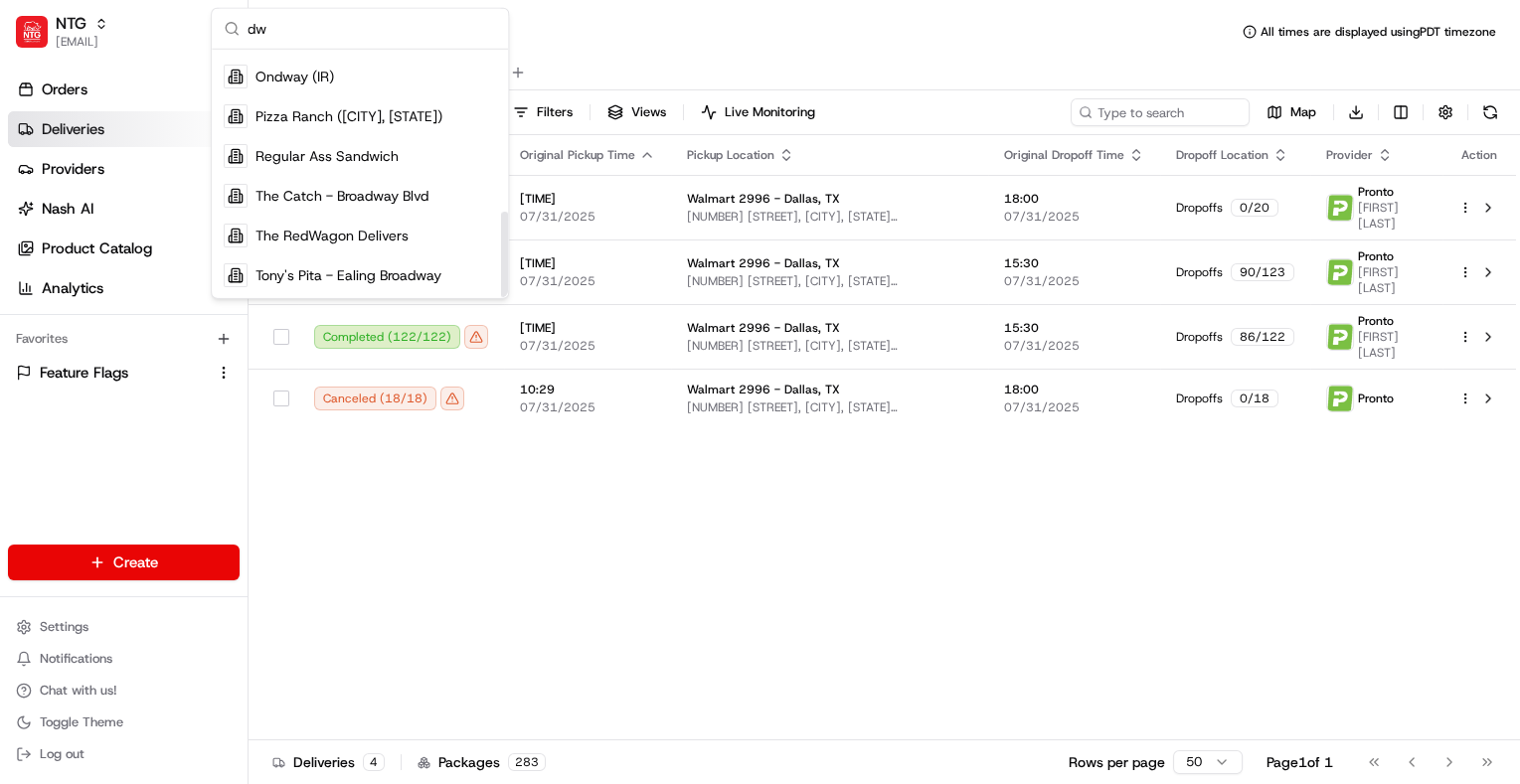 type 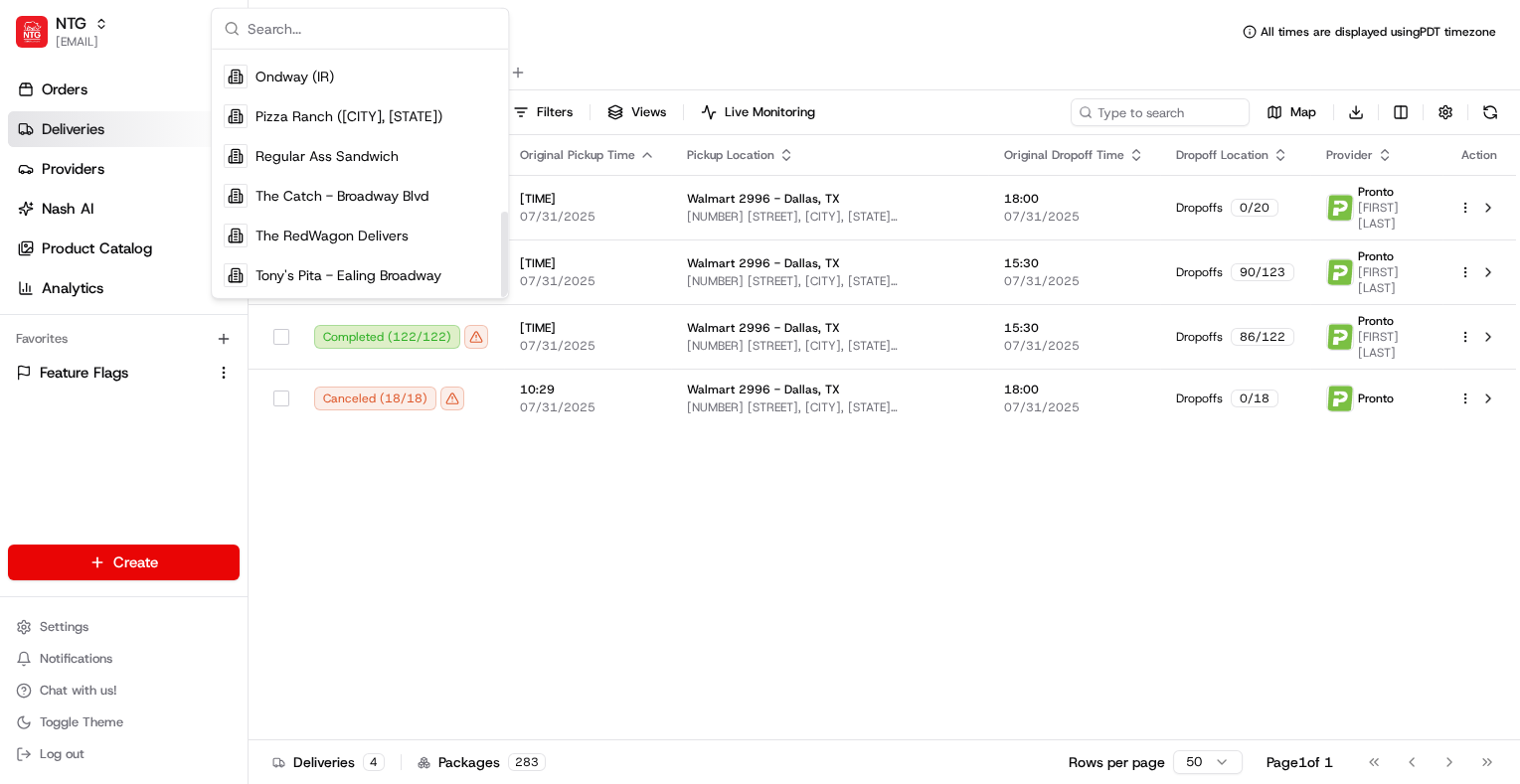 scroll, scrollTop: 0, scrollLeft: 0, axis: both 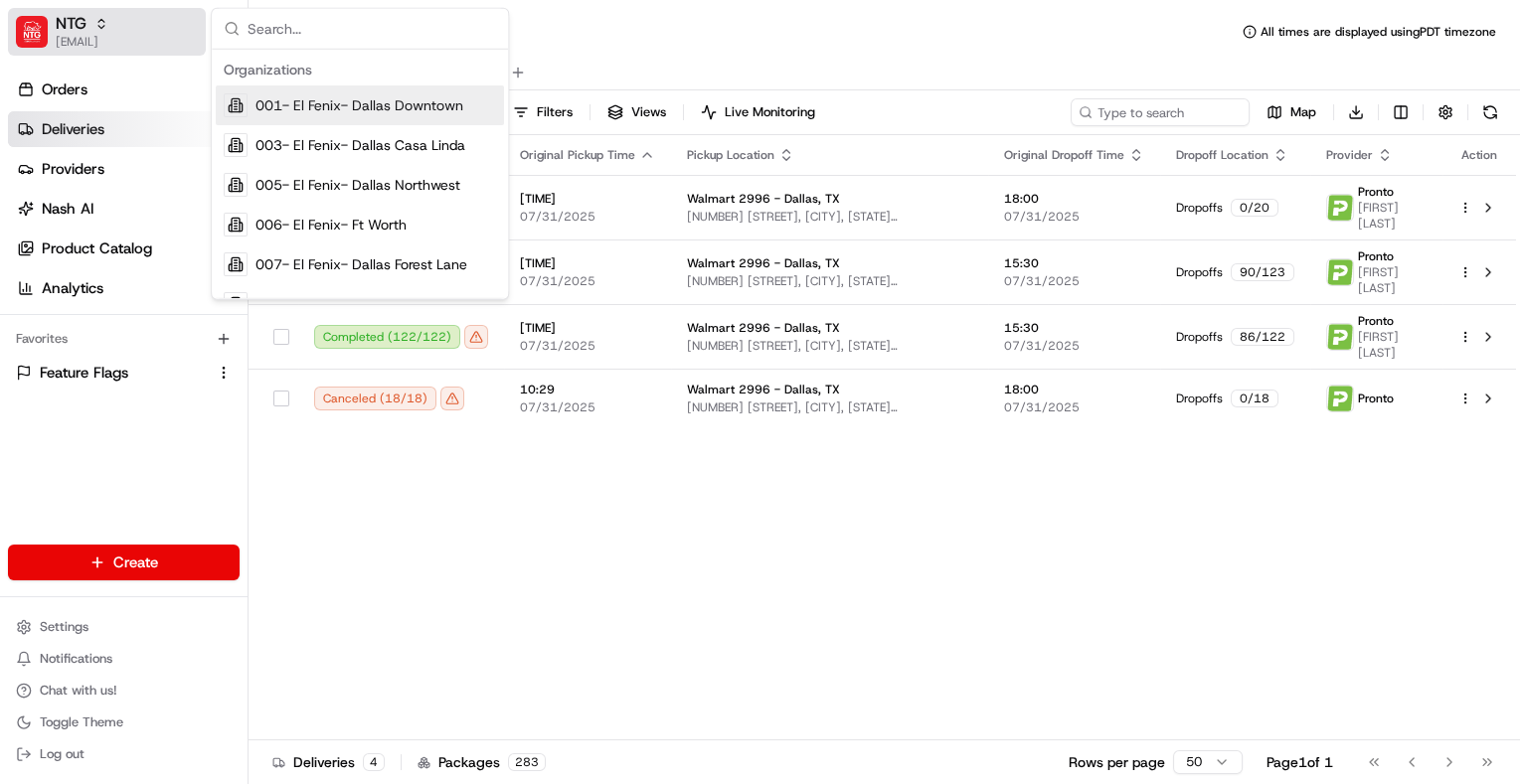 click on "[EMAIL]" at bounding box center (106, 32) 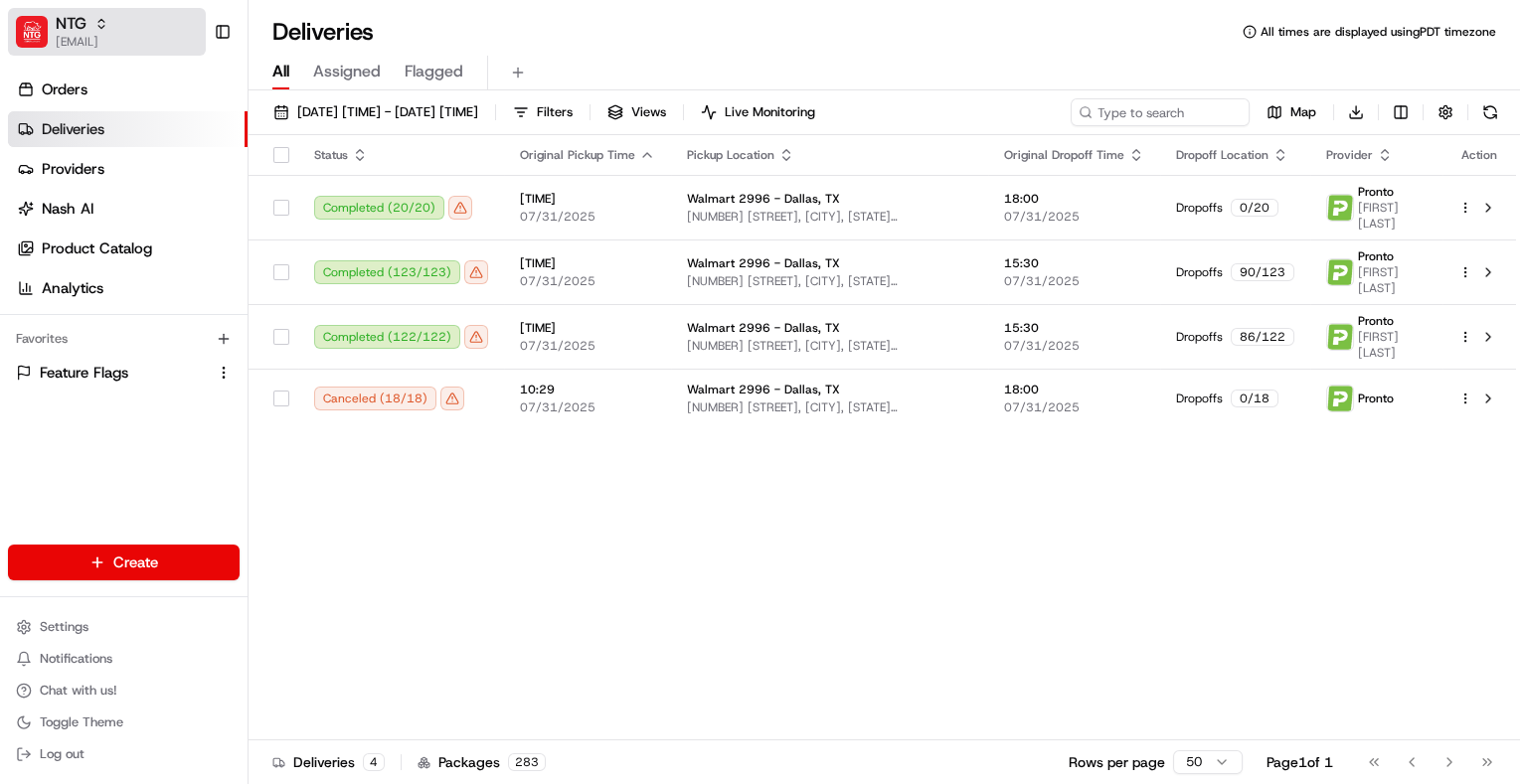 click on "[EMAIL]" at bounding box center [106, 32] 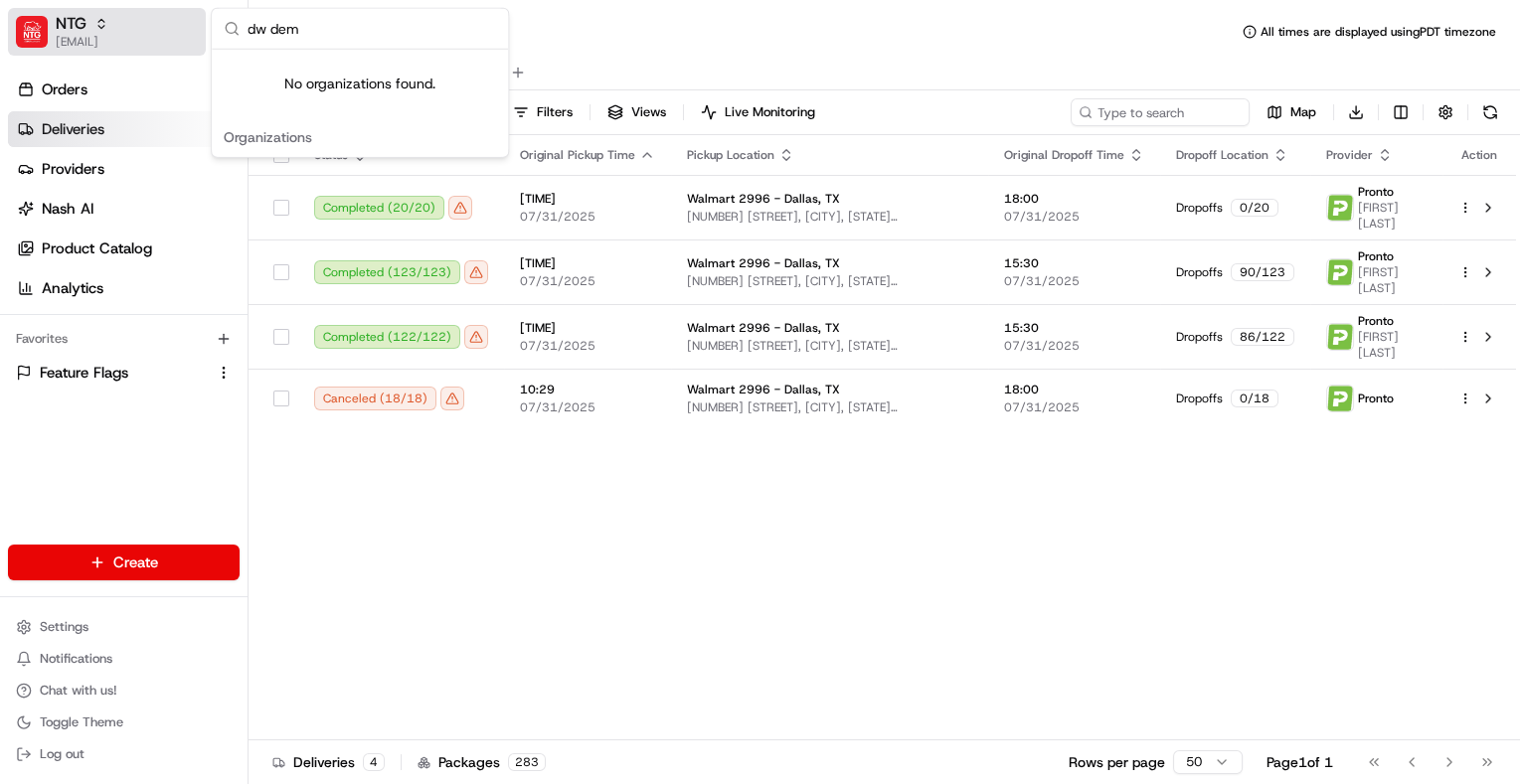 type on "dw demo" 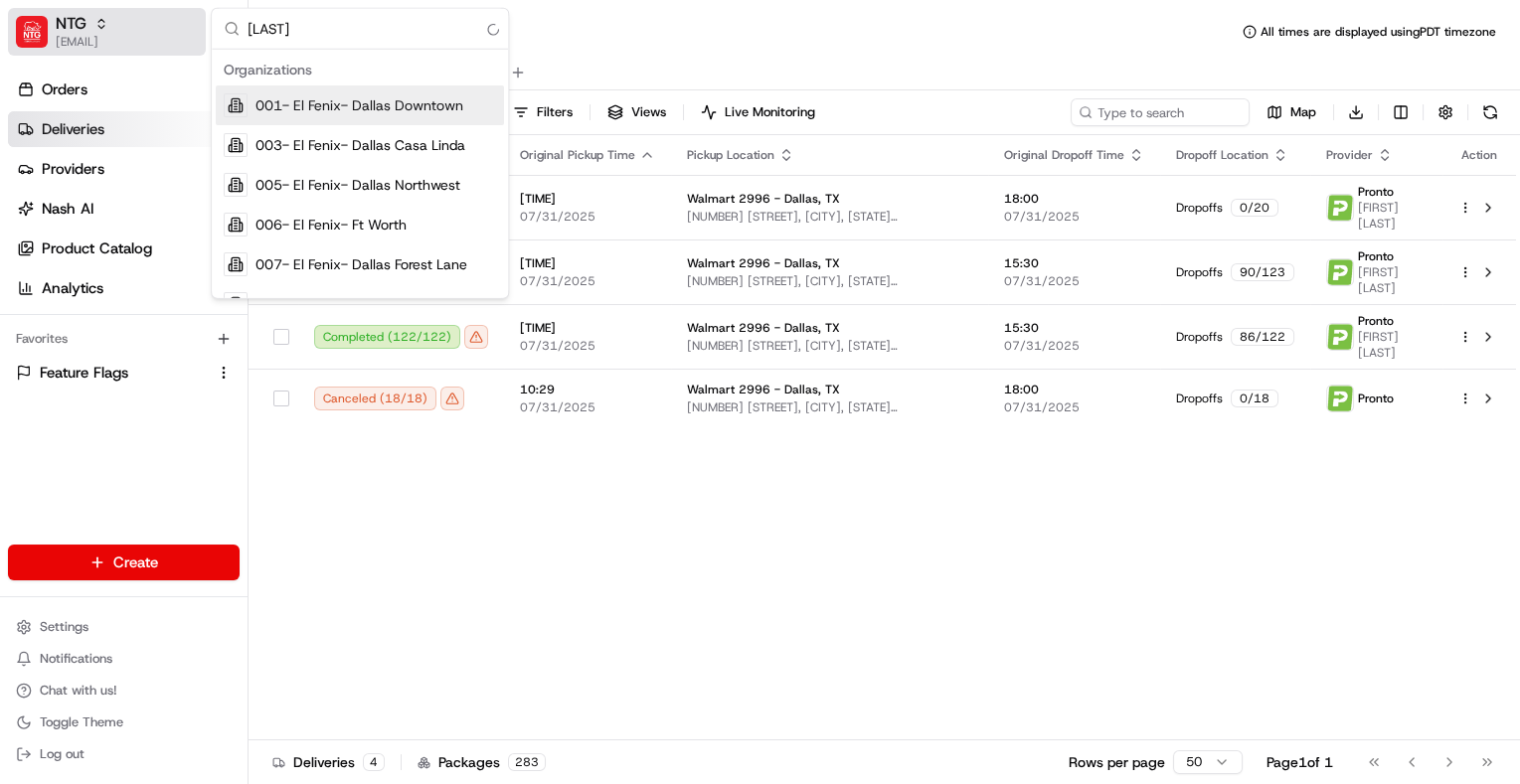 type on "coles" 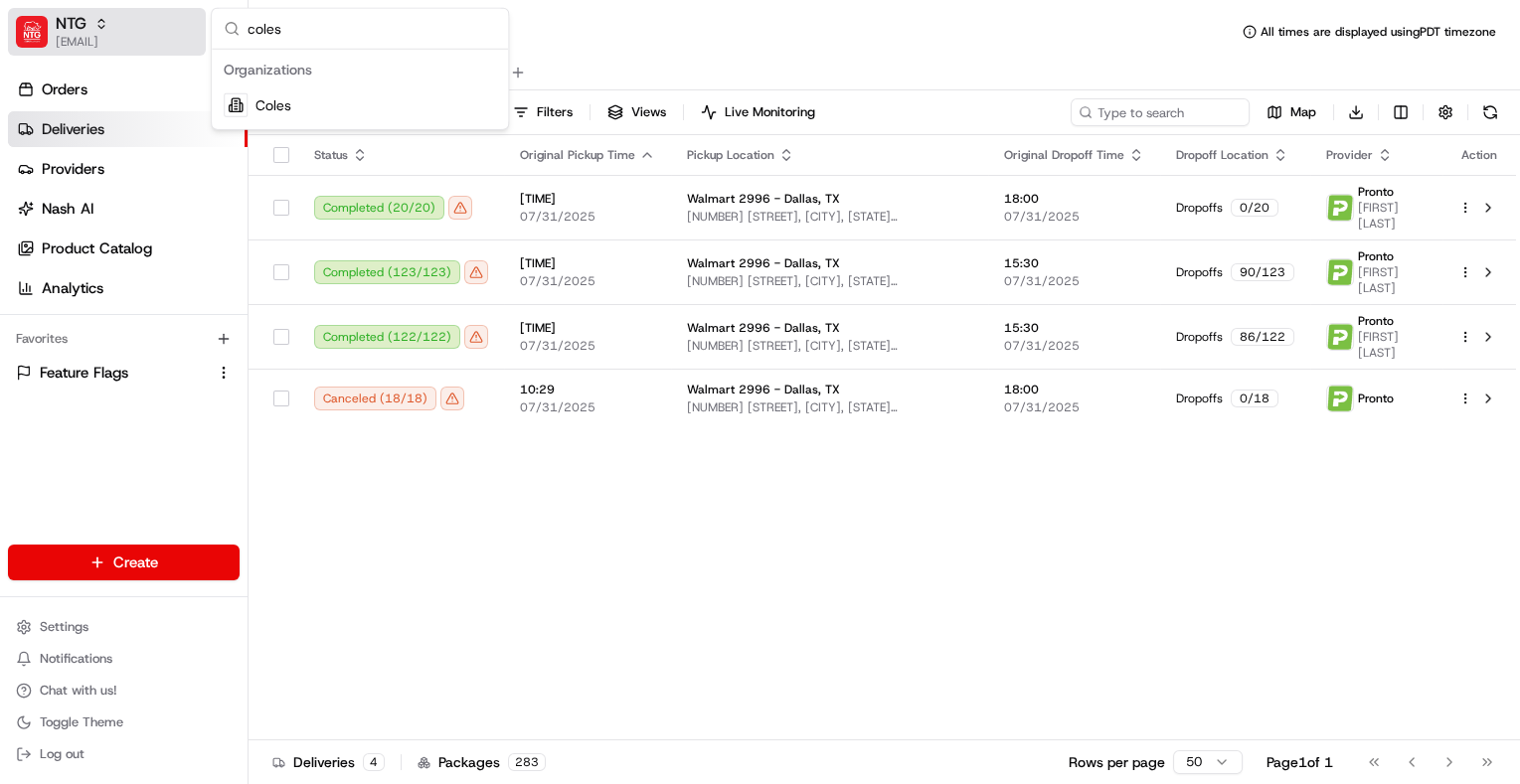 type 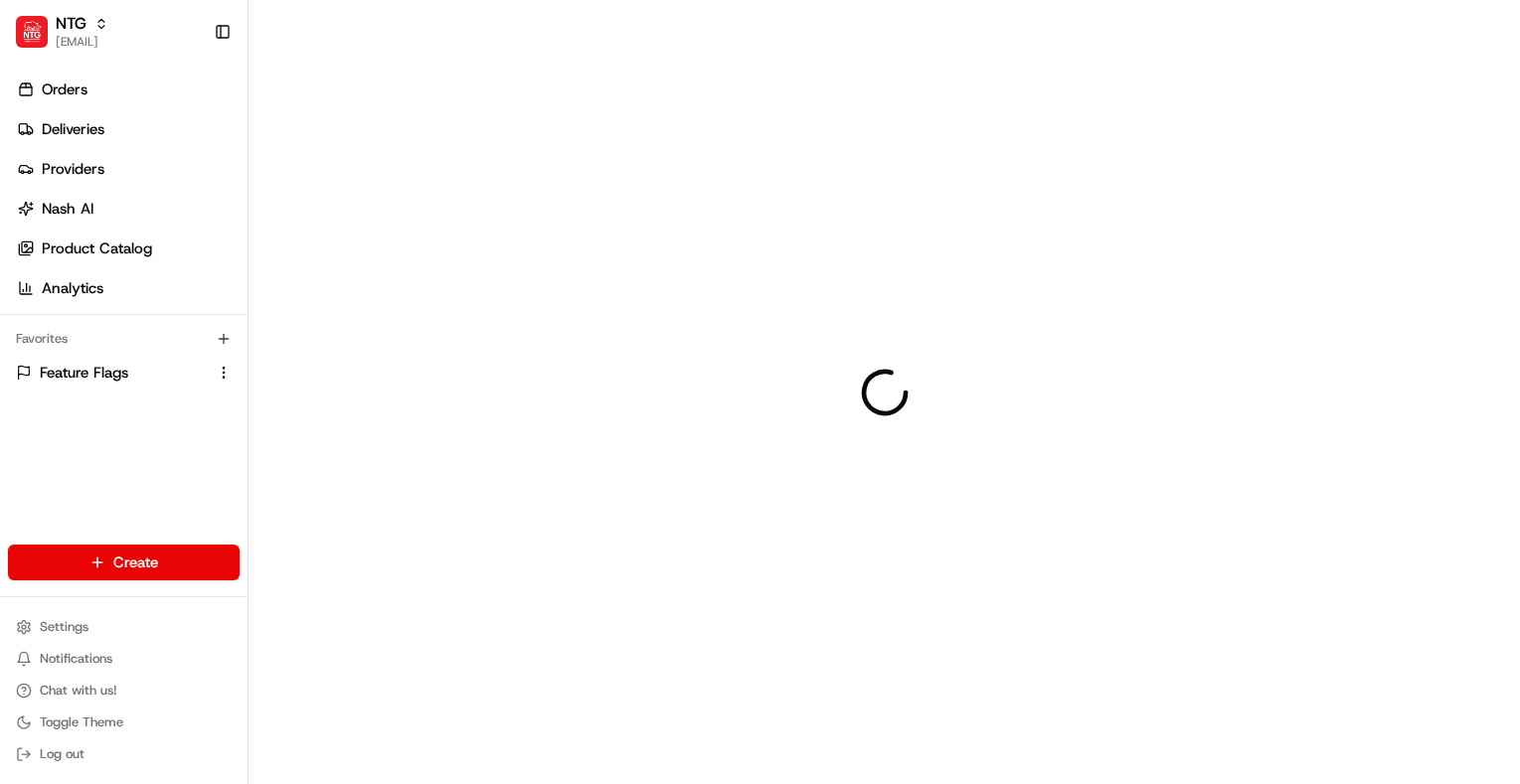 scroll, scrollTop: 0, scrollLeft: 0, axis: both 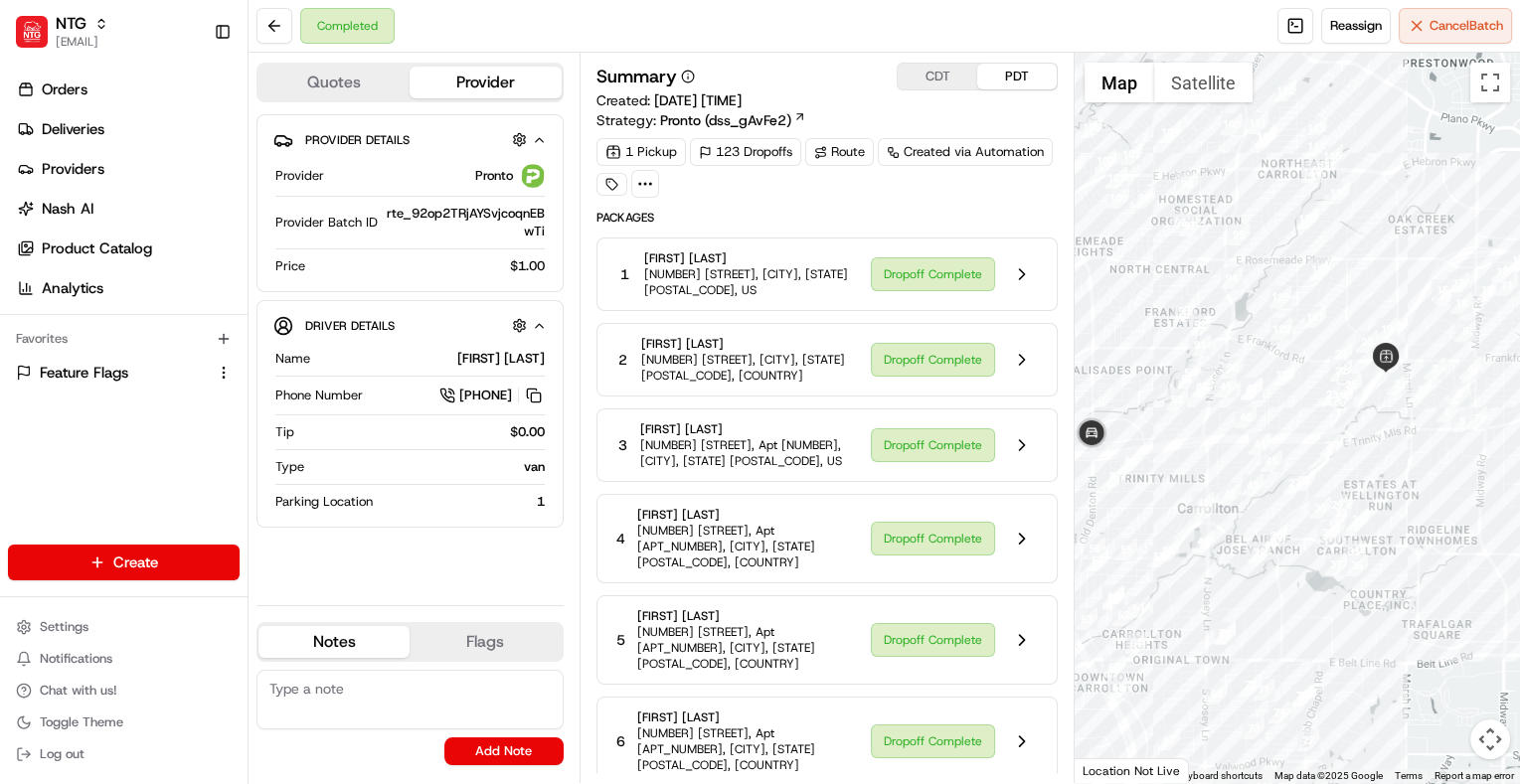 drag, startPoint x: 1283, startPoint y: 316, endPoint x: 1418, endPoint y: 236, distance: 156.92355 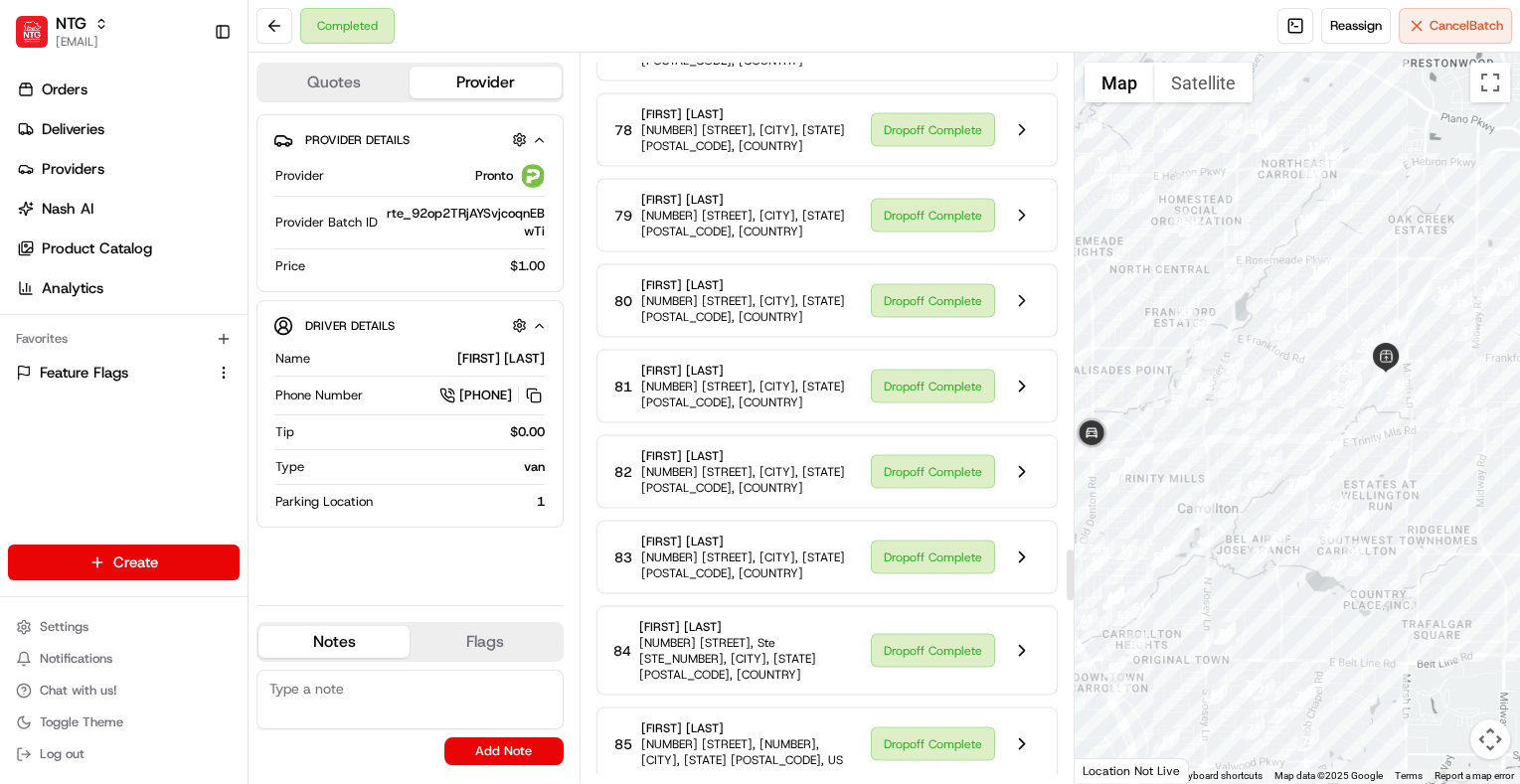 scroll, scrollTop: 7261, scrollLeft: 0, axis: vertical 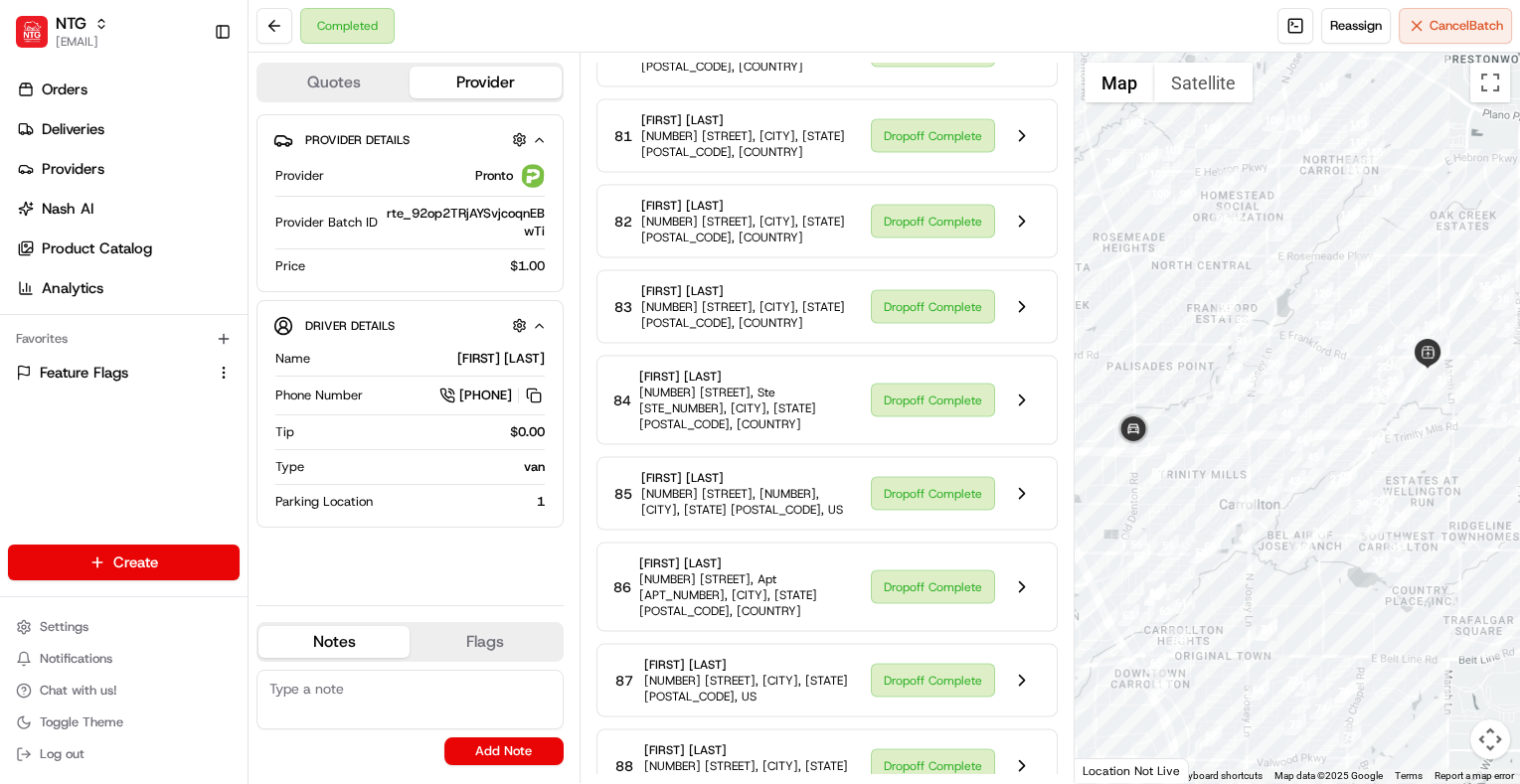 drag, startPoint x: 1124, startPoint y: 316, endPoint x: 1169, endPoint y: 312, distance: 45.17743 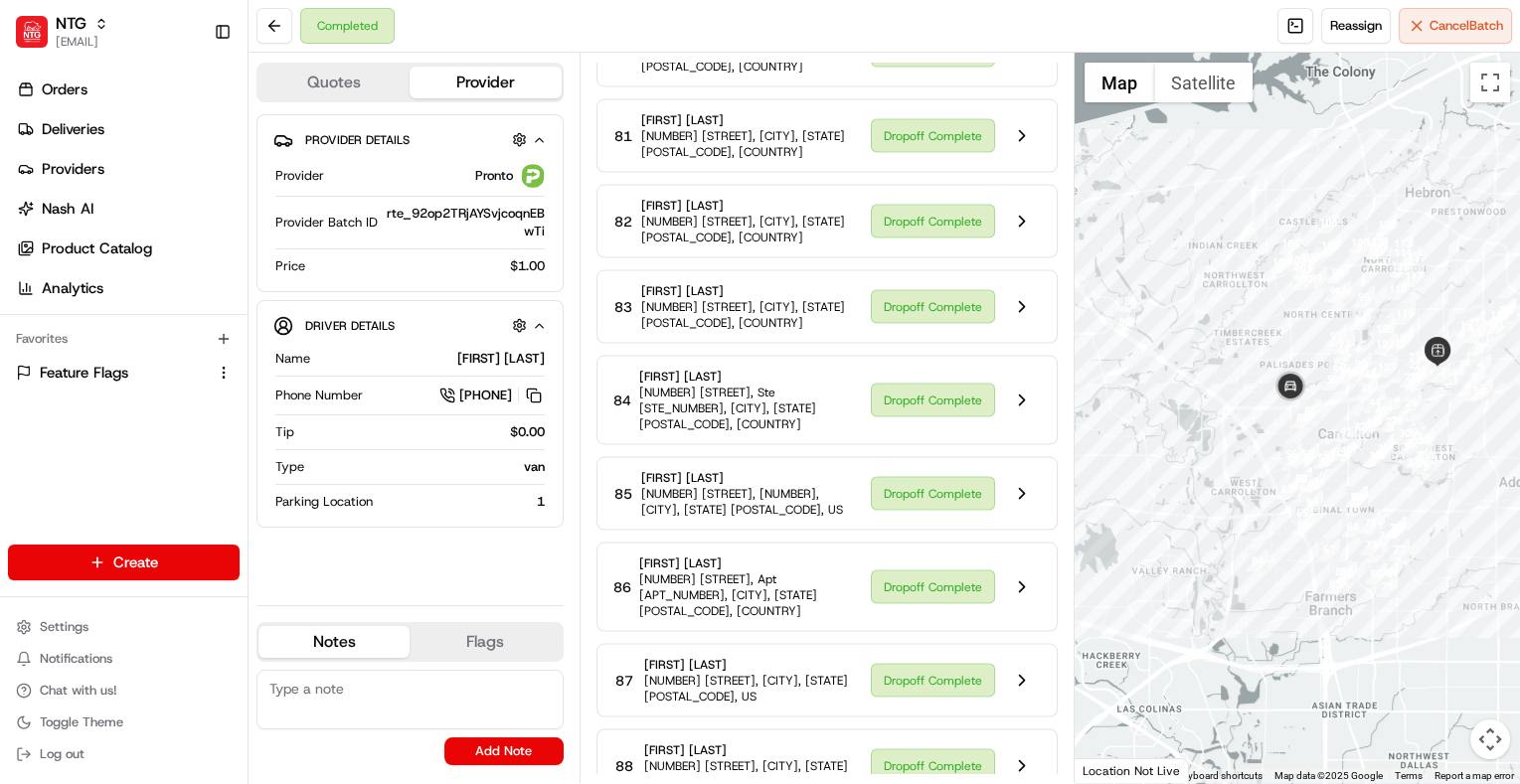 drag, startPoint x: 1169, startPoint y: 313, endPoint x: 1311, endPoint y: 338, distance: 144.18391 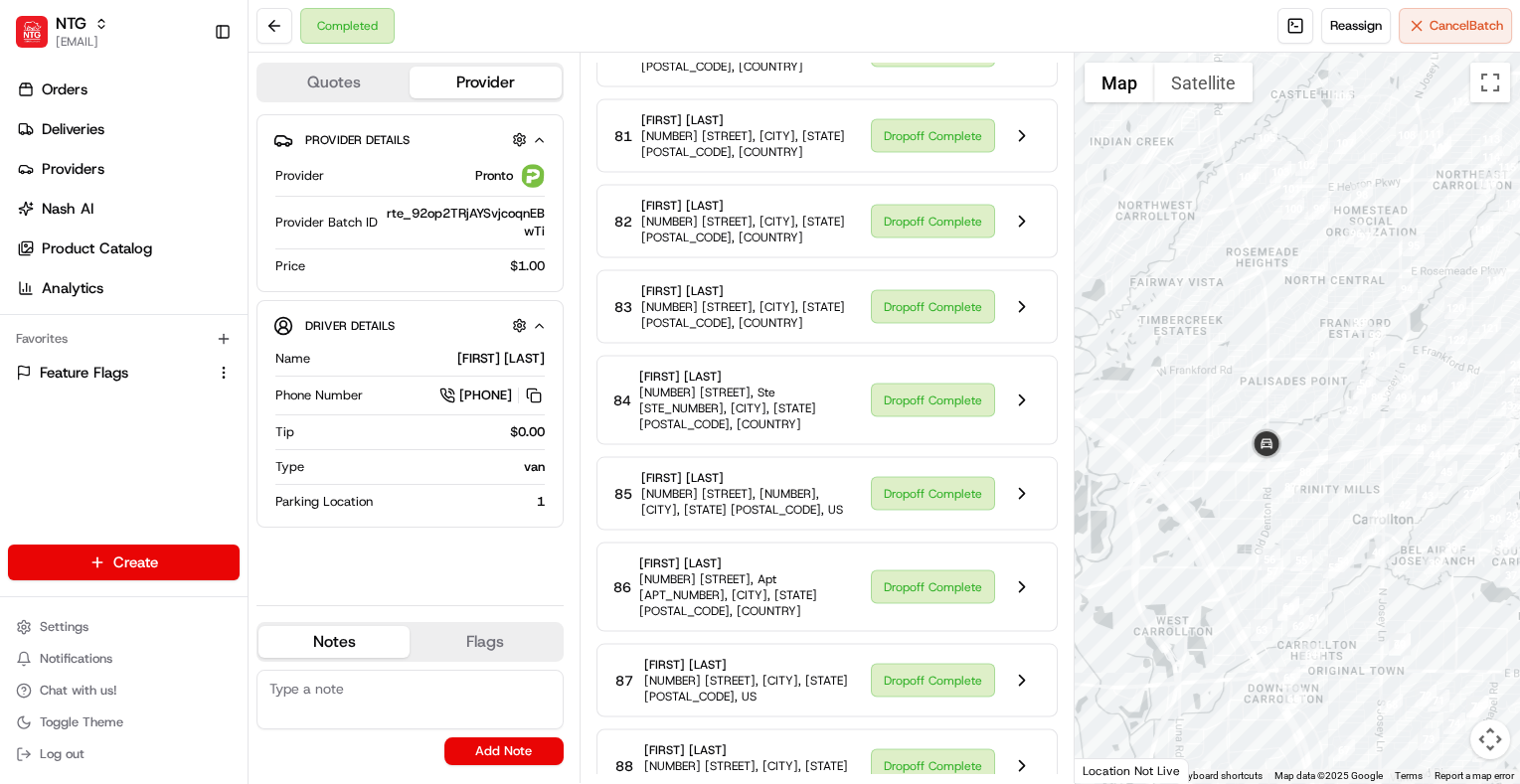 drag, startPoint x: 1241, startPoint y: 430, endPoint x: 1219, endPoint y: 340, distance: 92.64988 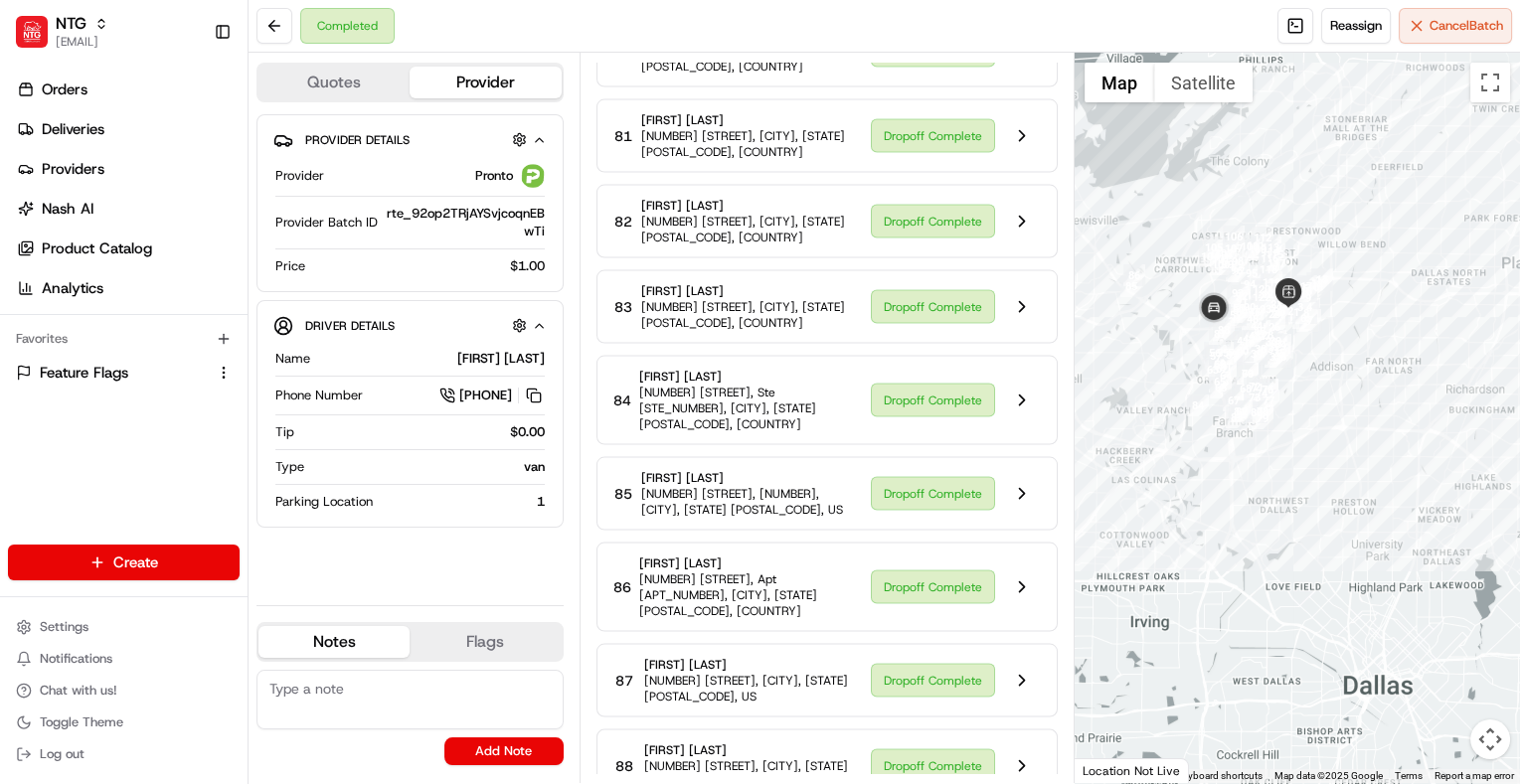 click at bounding box center [1297, 417] 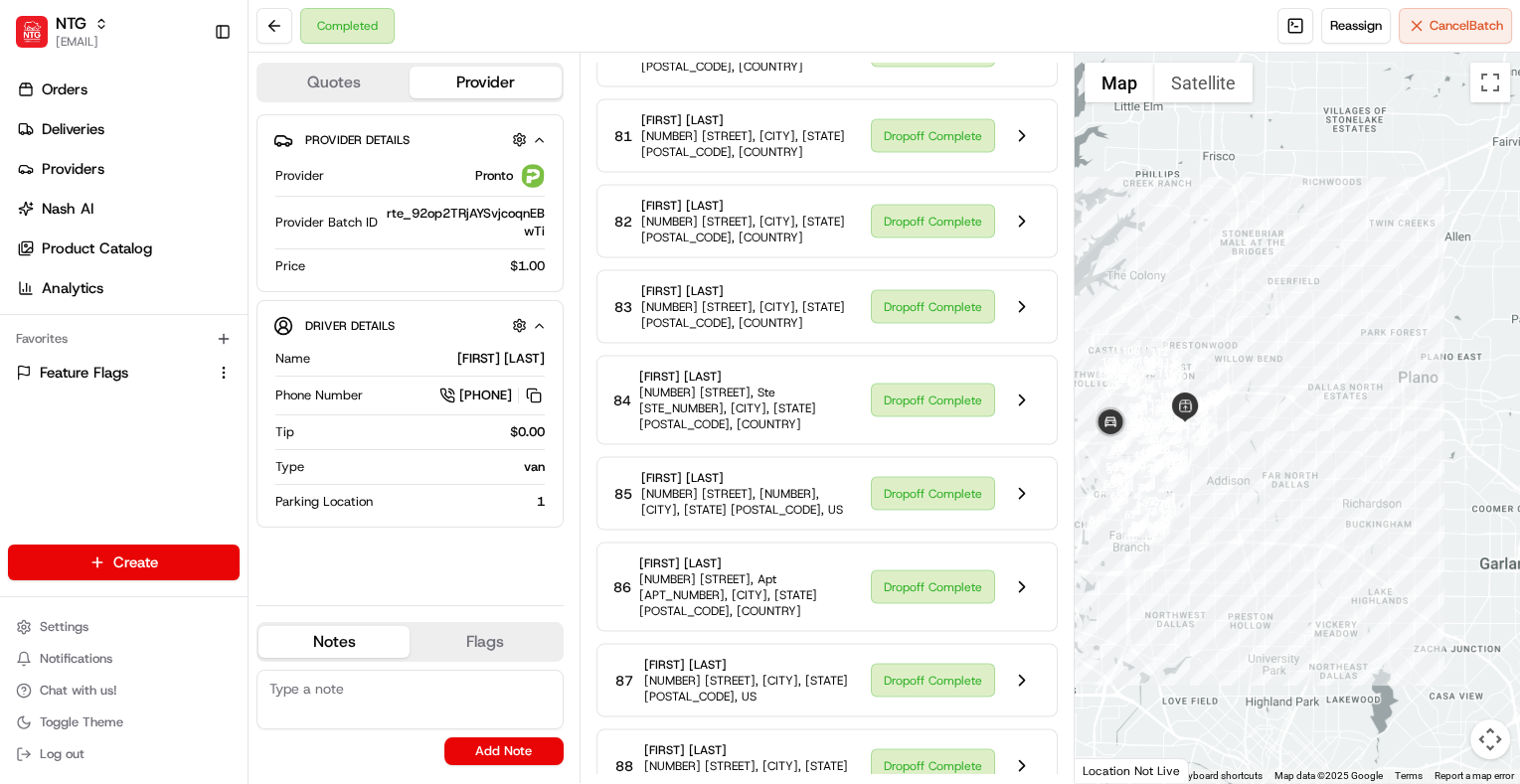 drag, startPoint x: 1362, startPoint y: 301, endPoint x: 1351, endPoint y: 297, distance: 11.7046999 